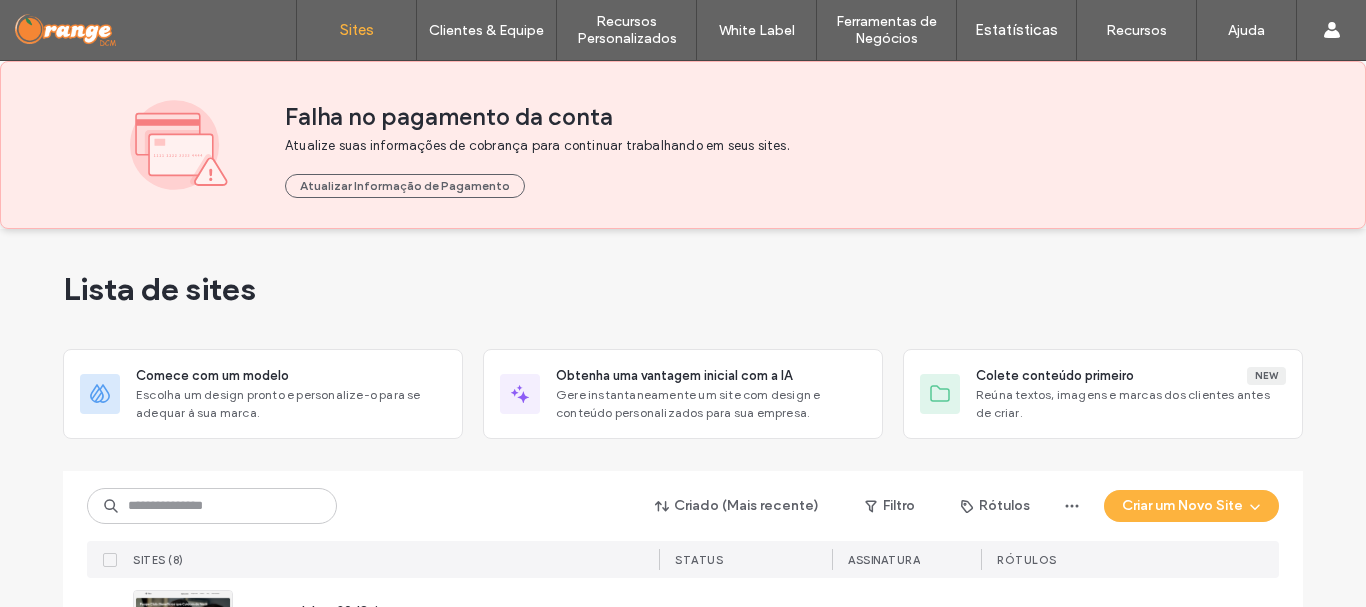 scroll, scrollTop: 0, scrollLeft: 0, axis: both 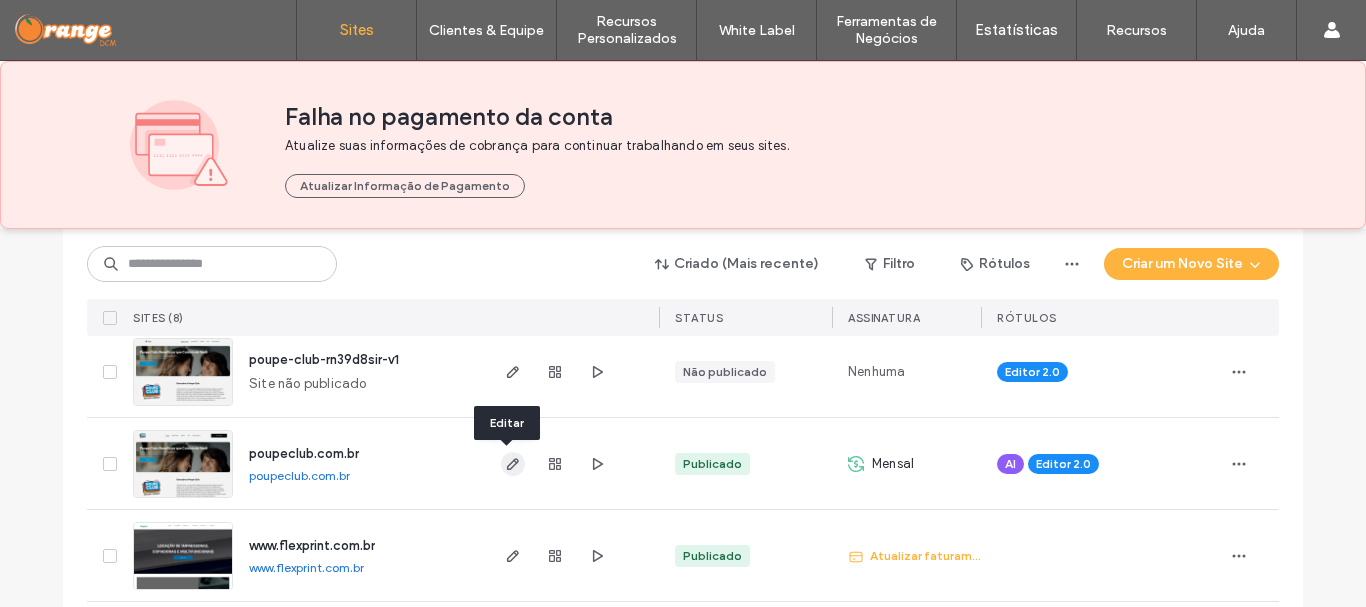 click 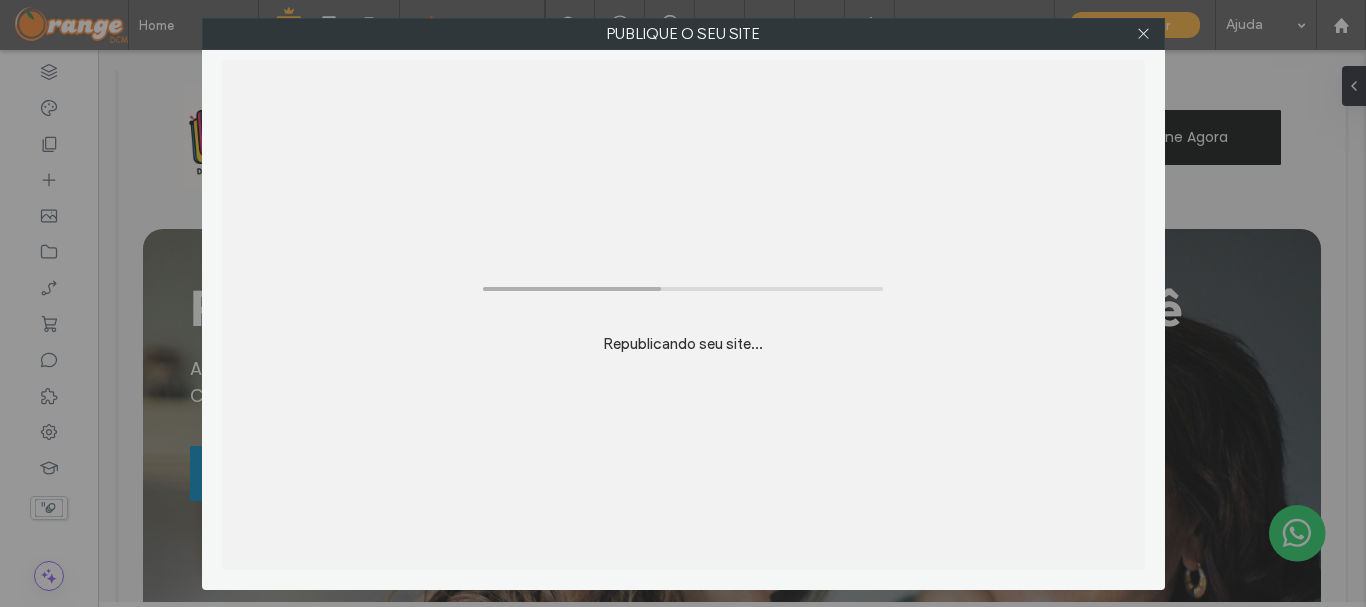 scroll, scrollTop: 0, scrollLeft: 0, axis: both 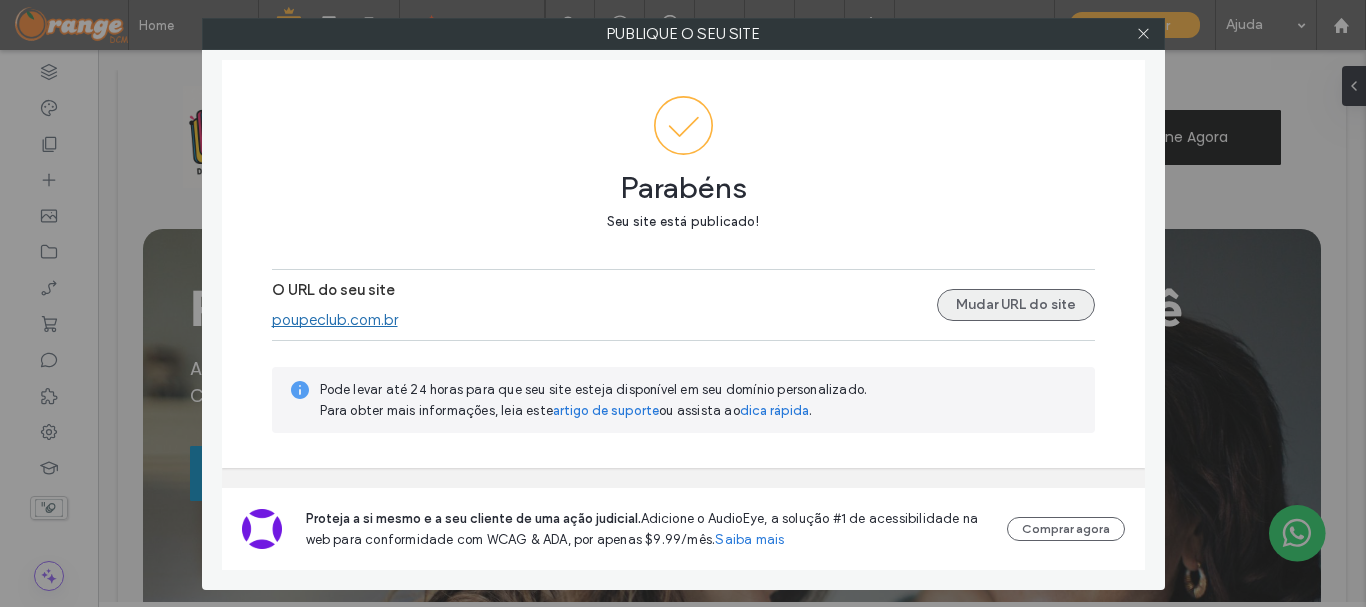 click on "Mudar URL do site" at bounding box center (1016, 305) 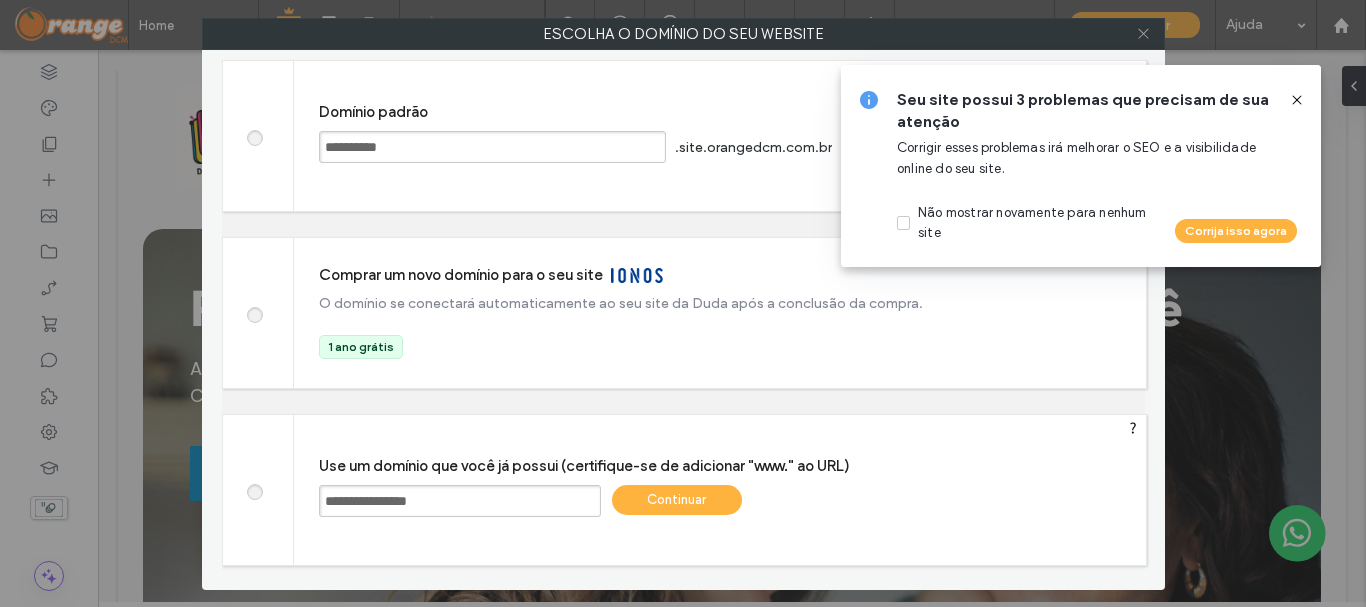 click 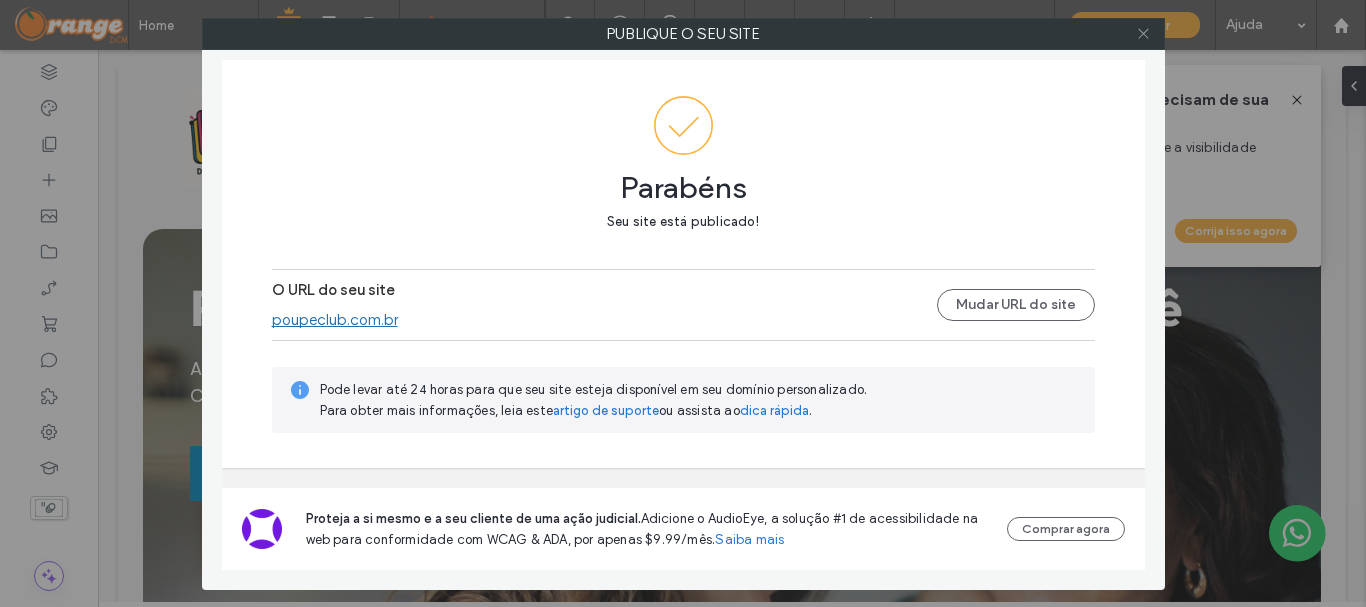 click 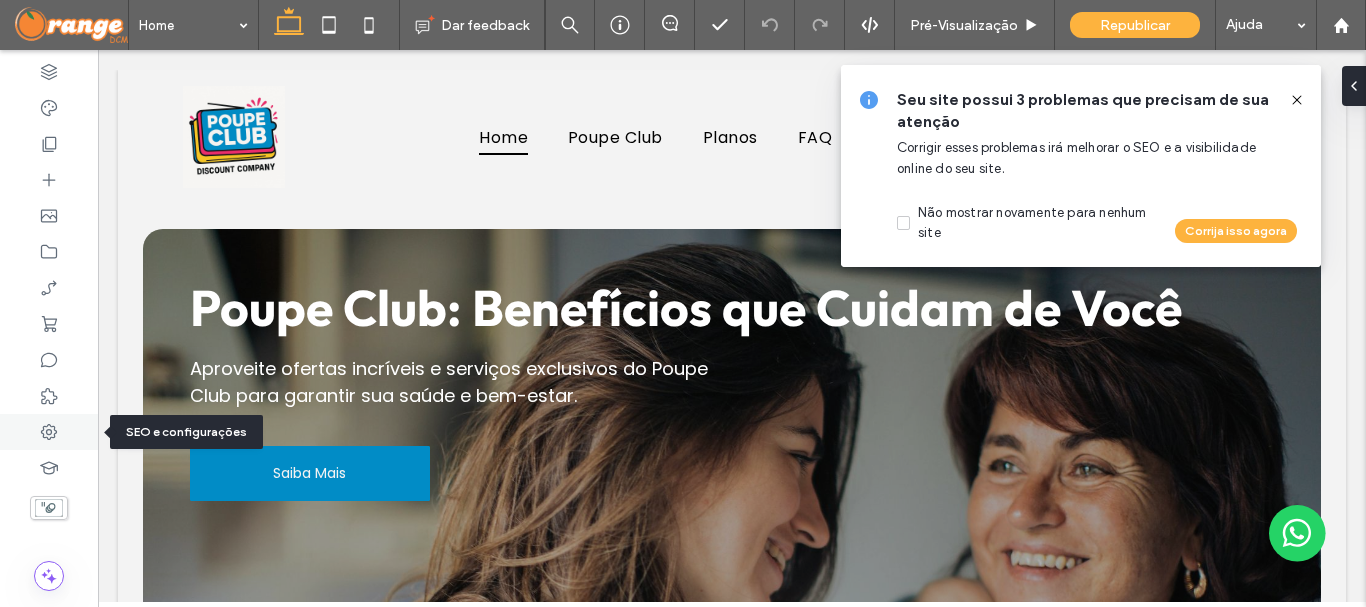 click at bounding box center [49, 432] 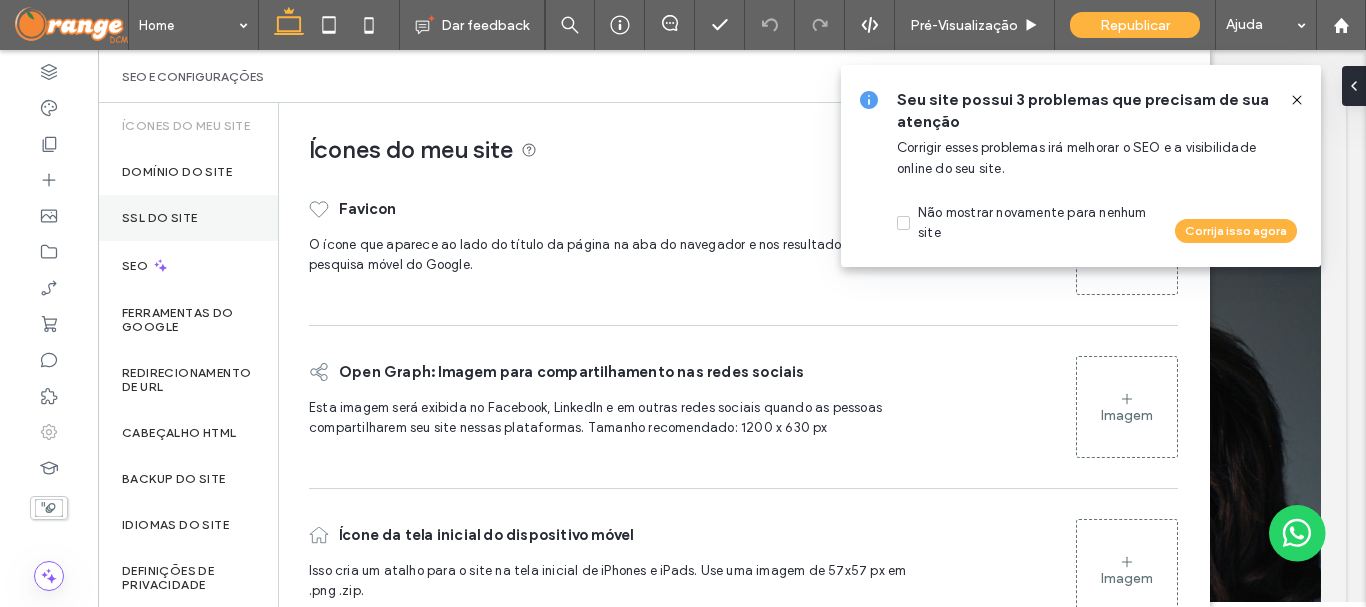 click on "SSL do site" at bounding box center [188, 218] 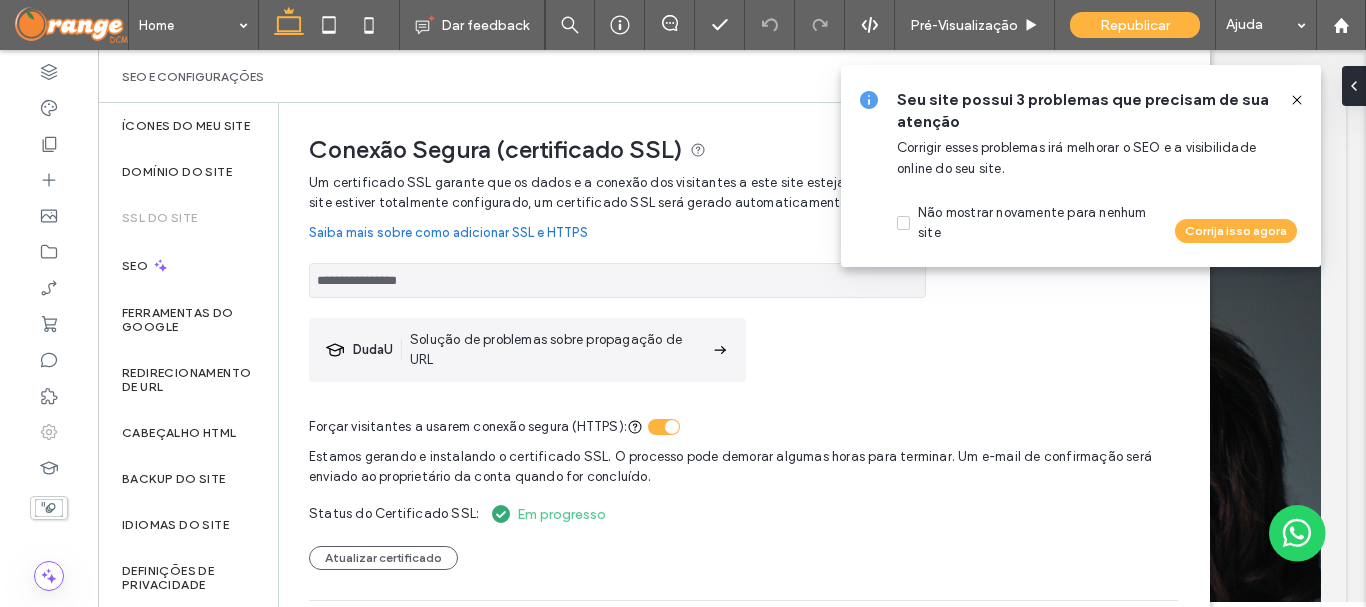 click 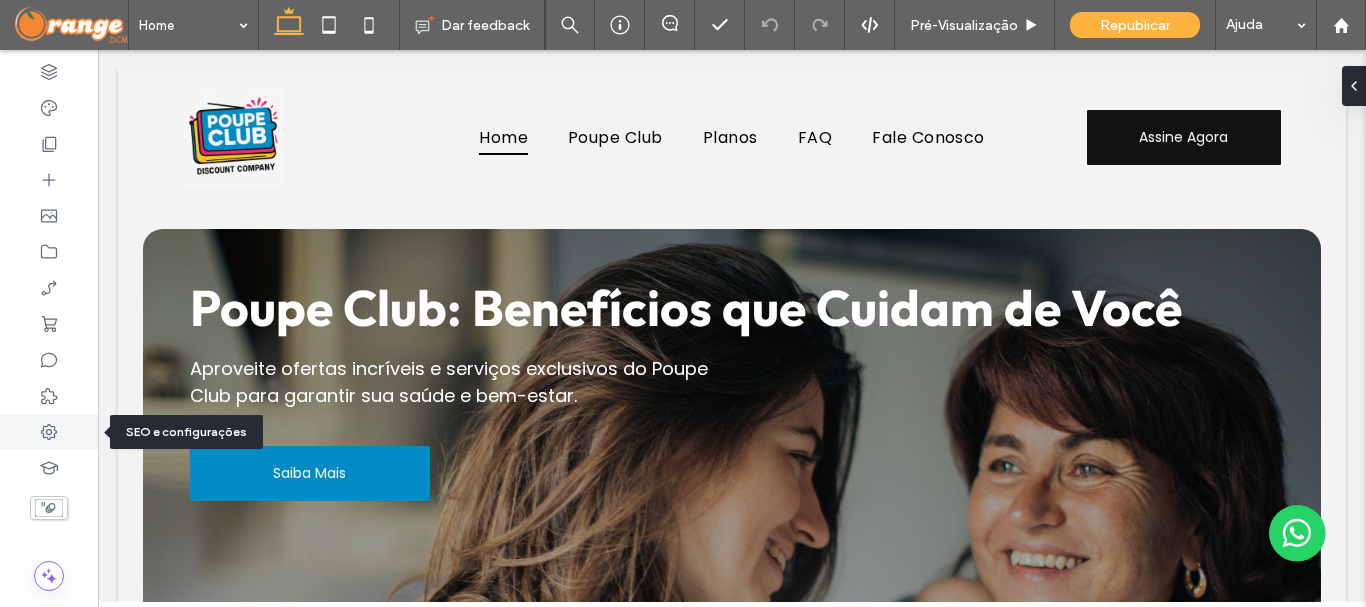 click 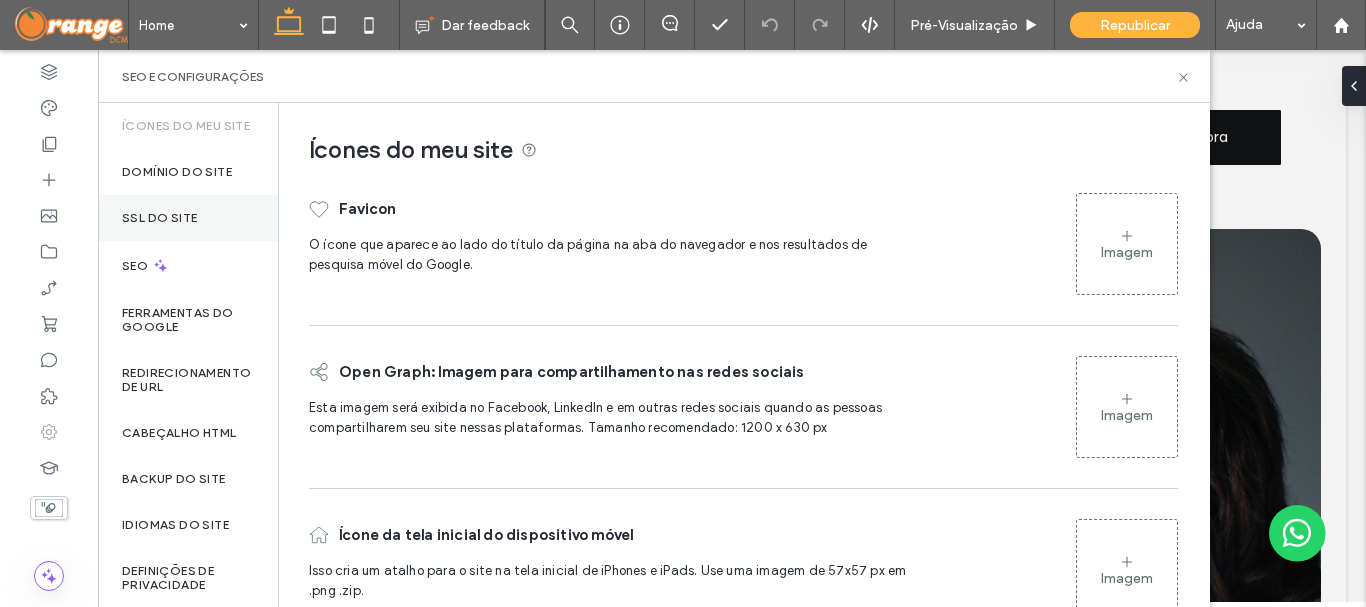 click on "SSL do site" at bounding box center (188, 218) 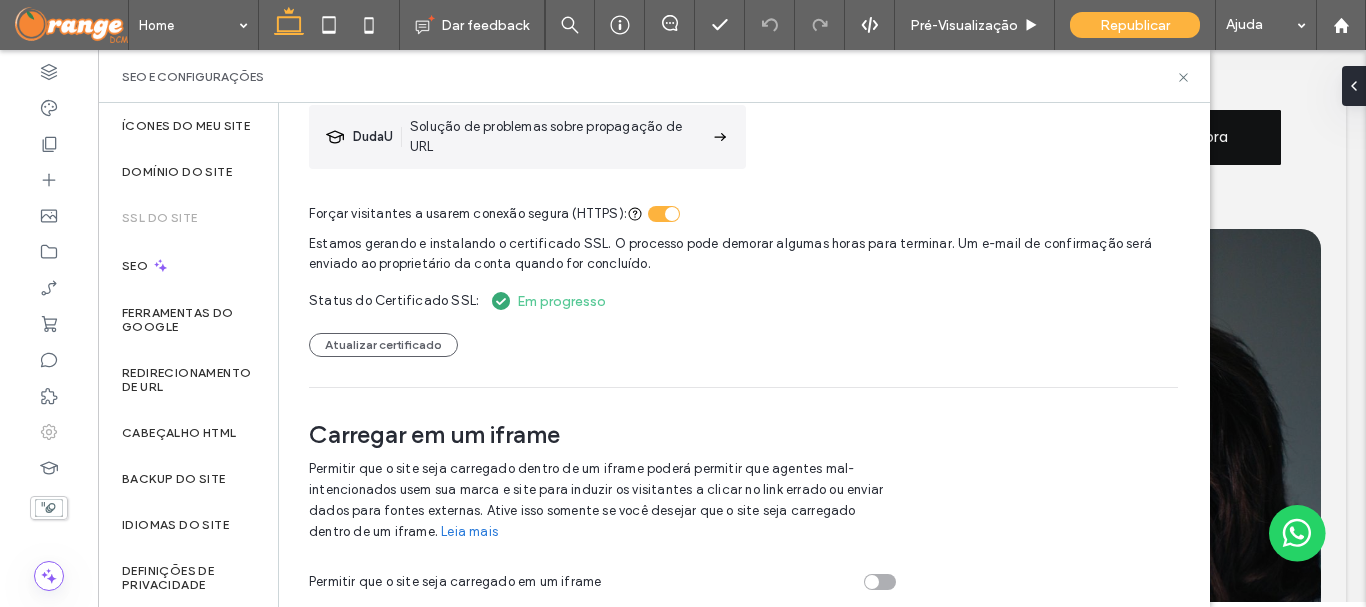 scroll, scrollTop: 215, scrollLeft: 0, axis: vertical 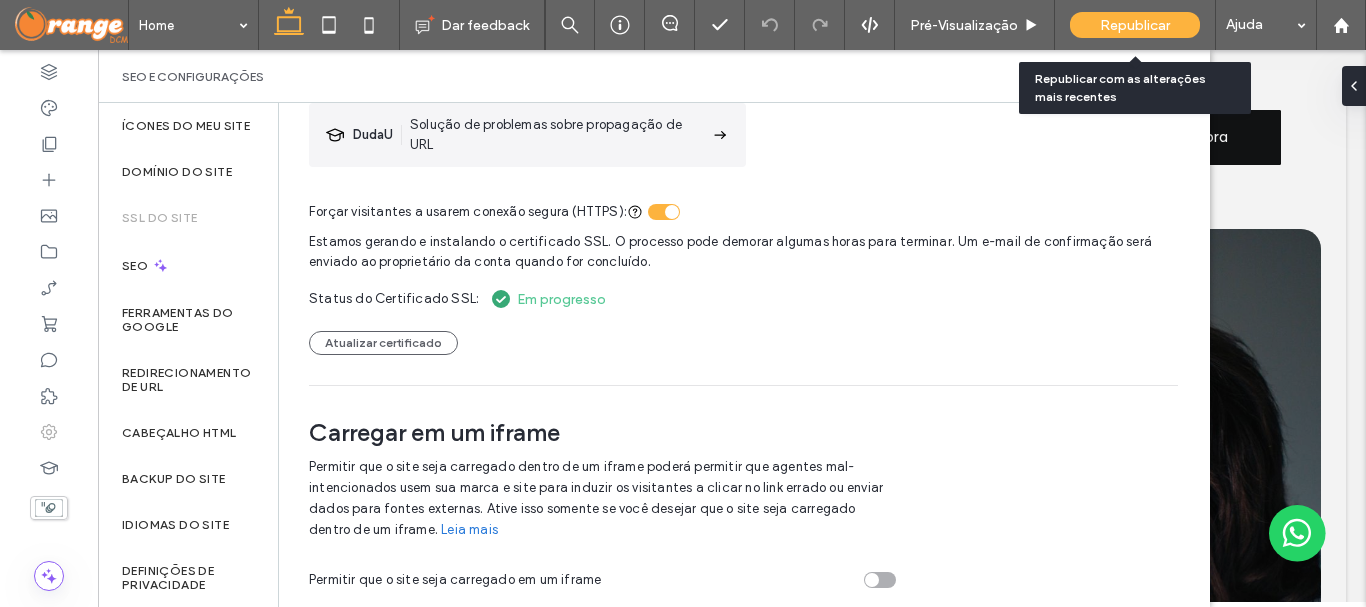 click on "Republicar" at bounding box center [1135, 25] 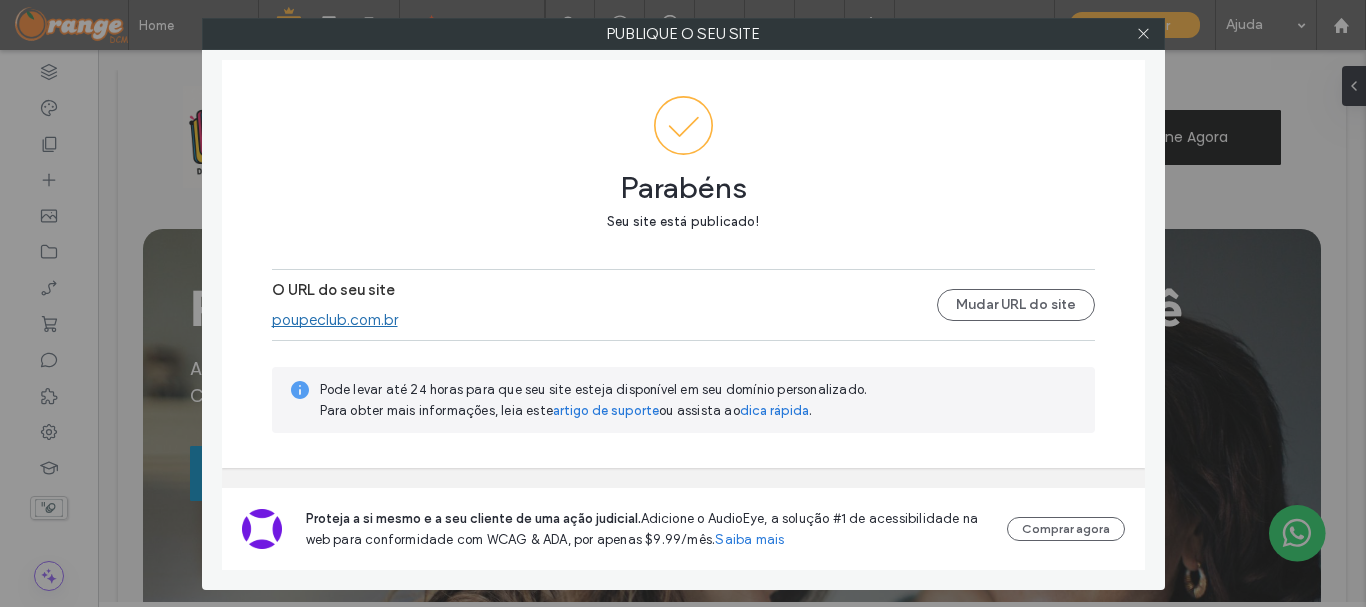 click on "poupeclub.com.br" at bounding box center [335, 320] 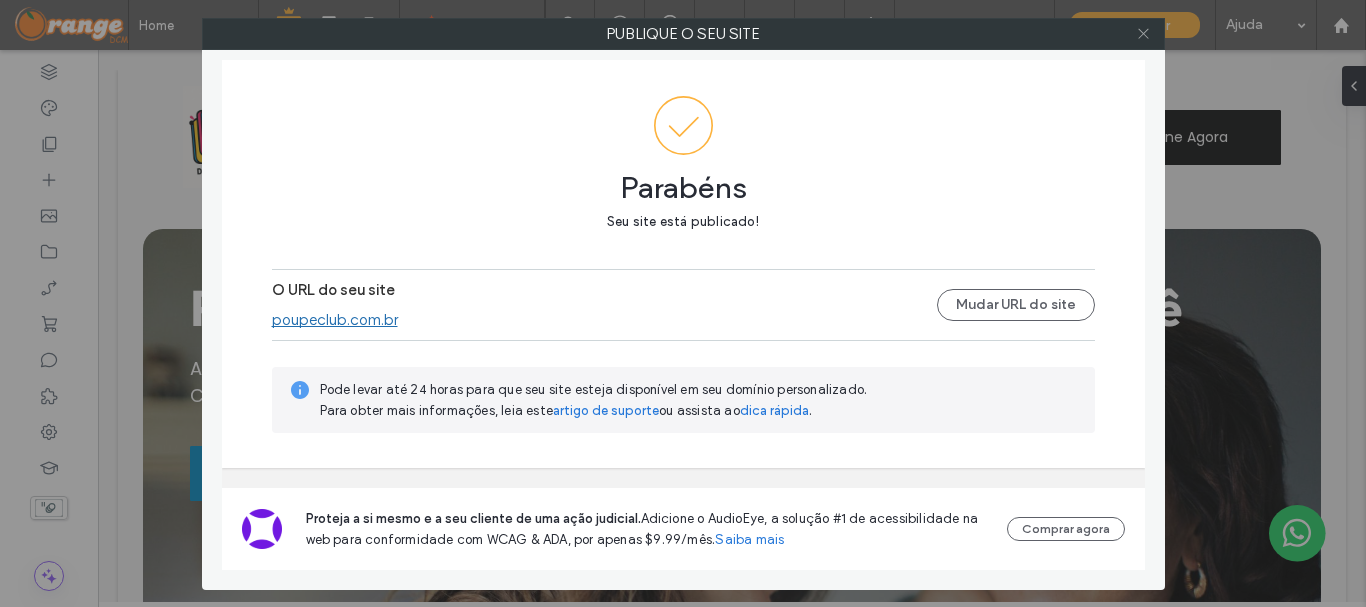click 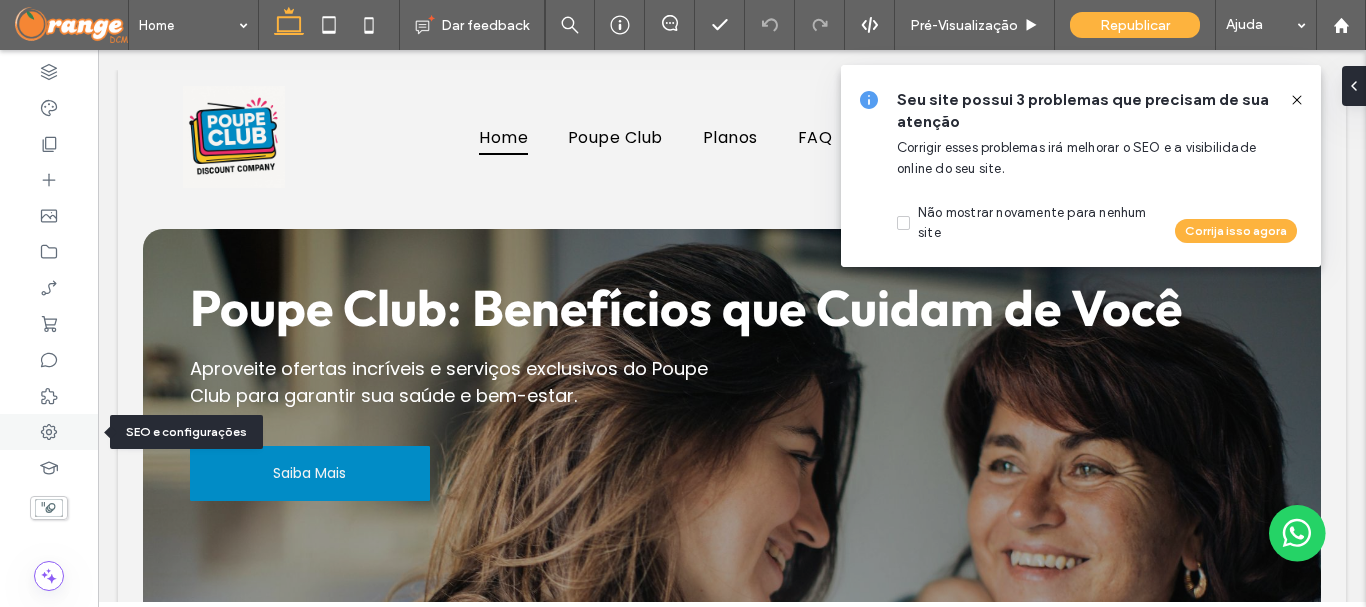 click 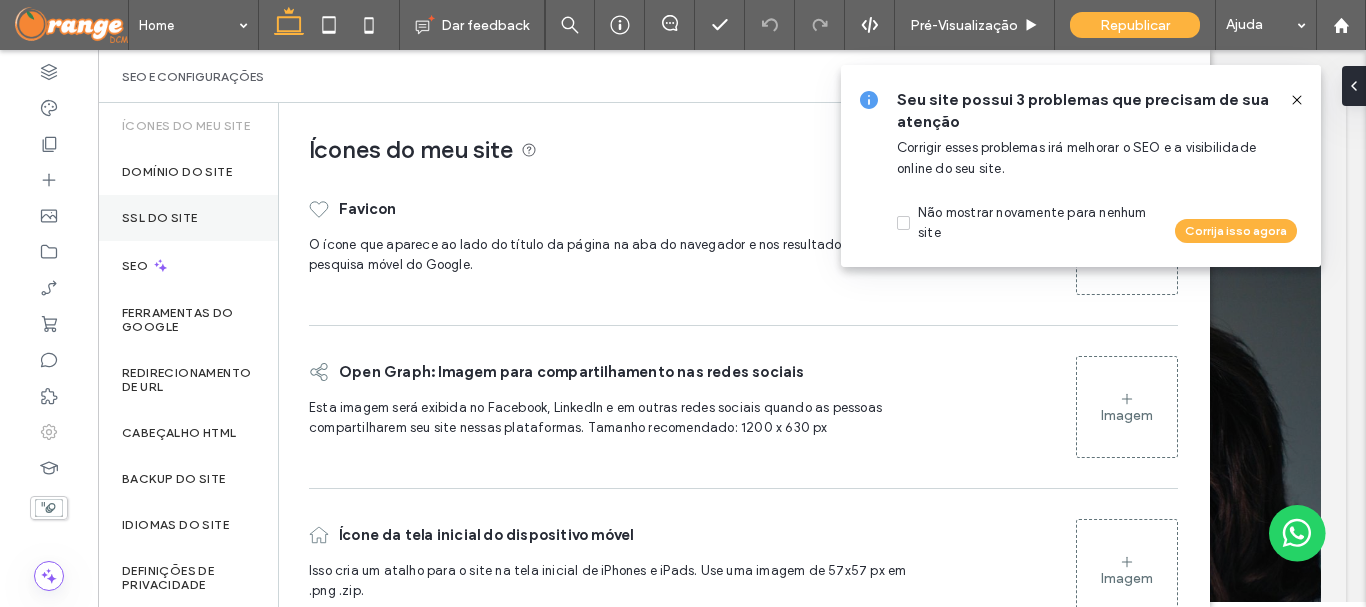 click on "SSL do site" at bounding box center (188, 218) 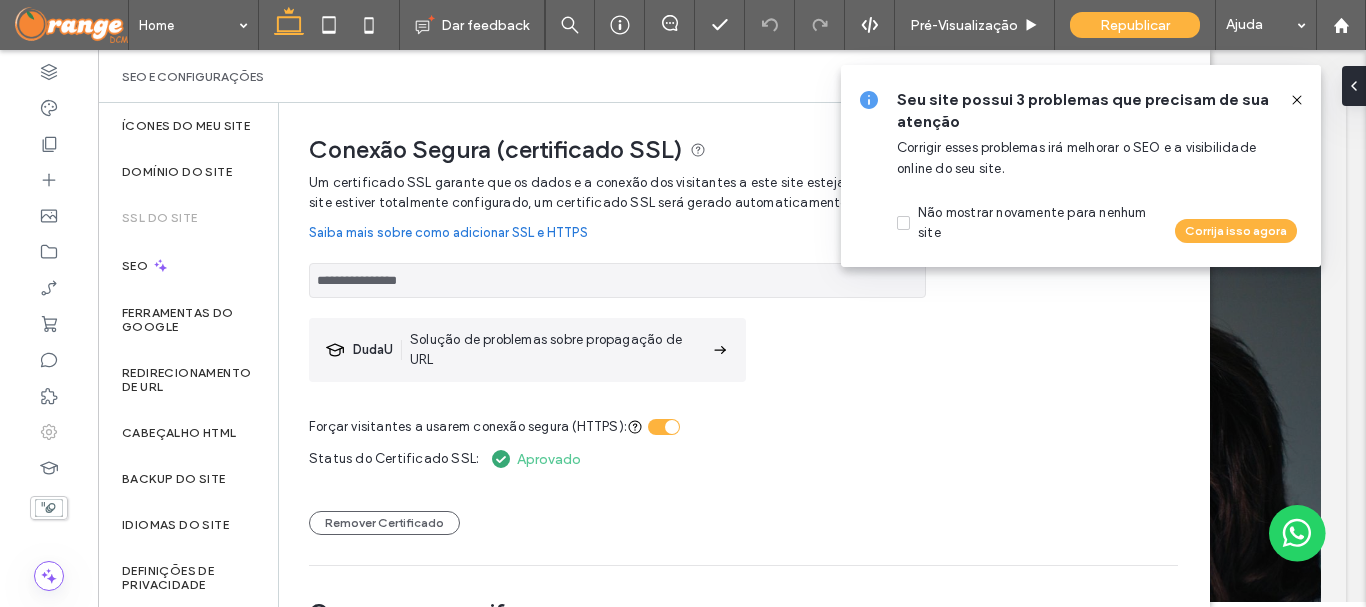 click 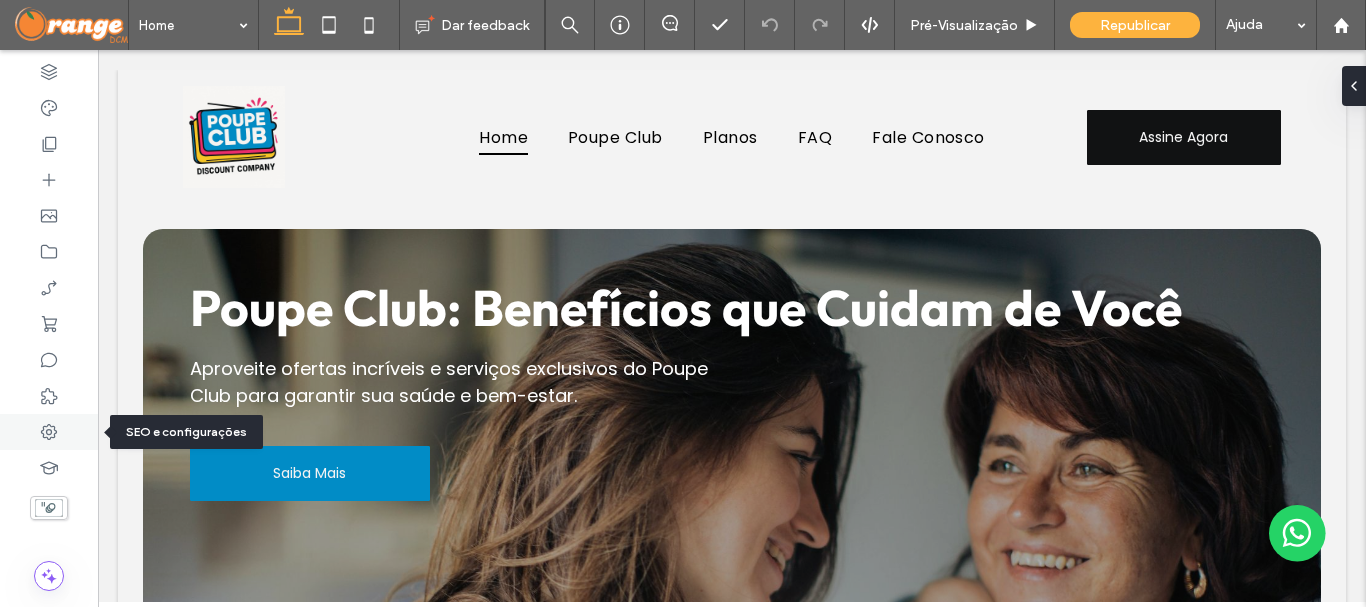 click at bounding box center [49, 432] 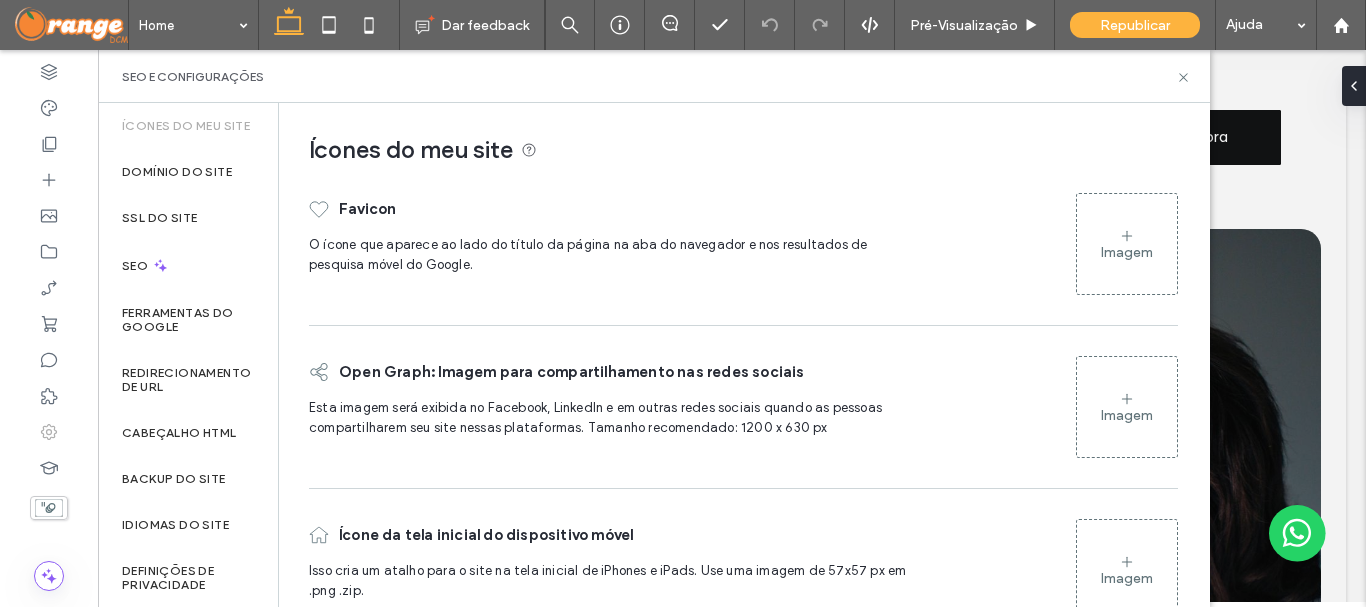 click on "Imagem" at bounding box center (1127, 252) 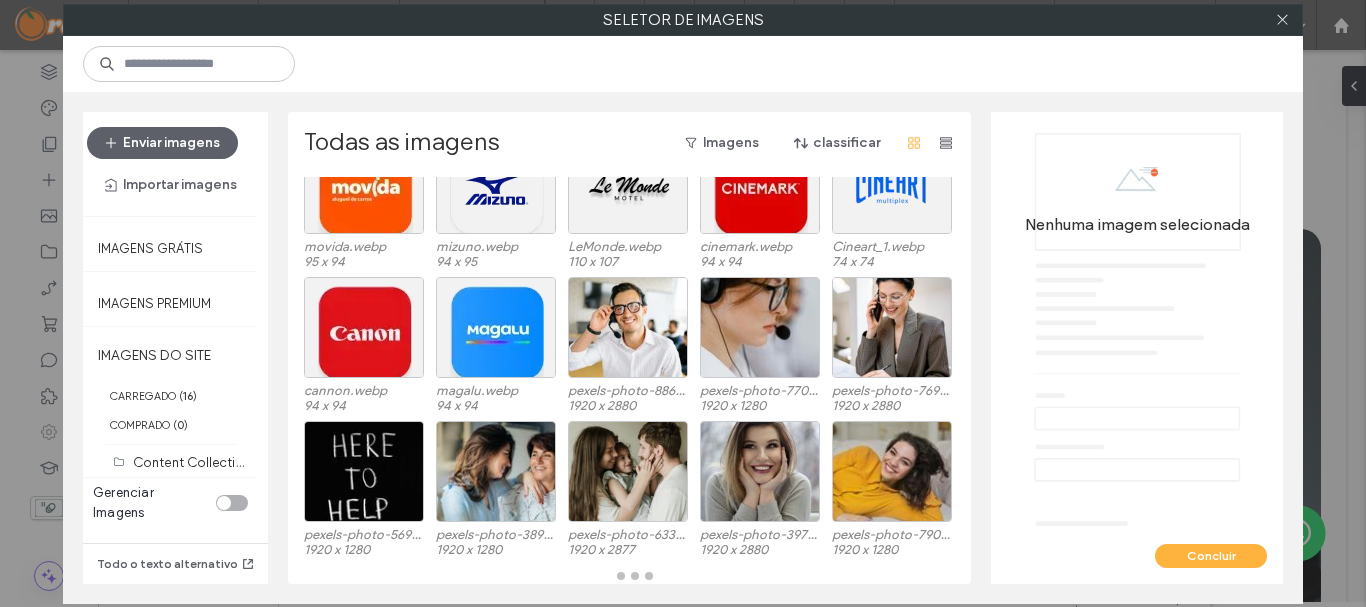 scroll, scrollTop: 228, scrollLeft: 0, axis: vertical 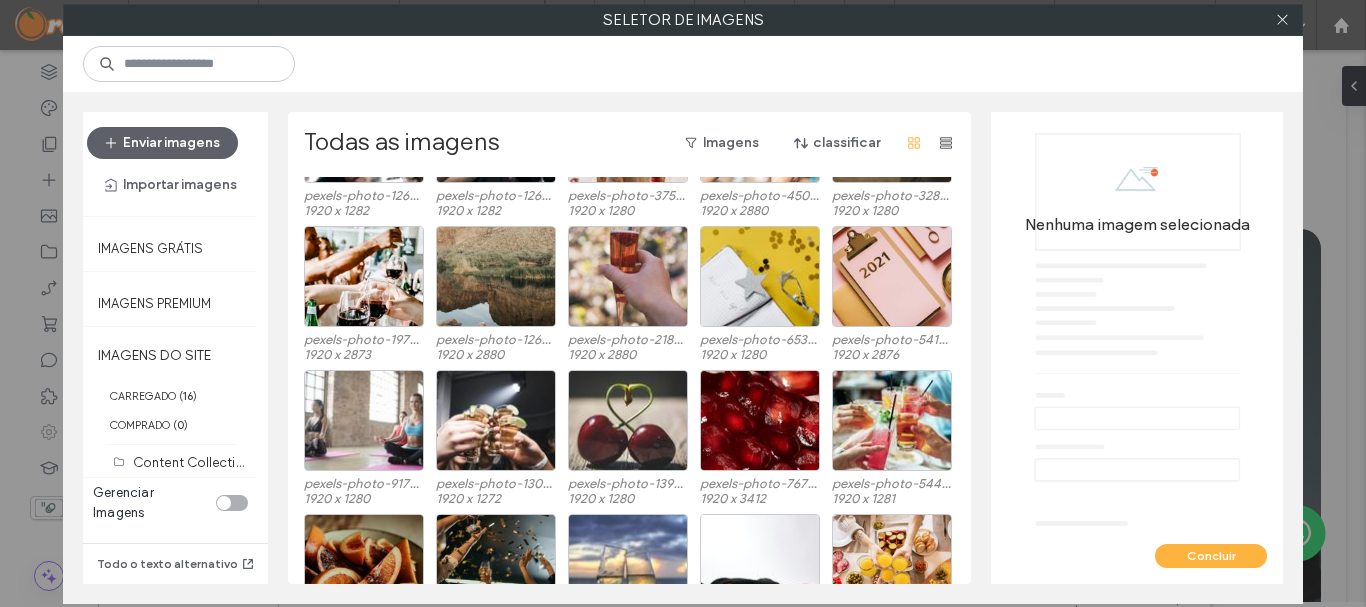 click on "pexels-photo-6069028.jpeg 1920 x 2877 pexels-photo-3171820.jpeg 1920 x 2875 sea-sunset-beach-couple.jpg 1920 x 1279 pexels-photo-176782.jpeg 1920 x 1280 pexels-photo-3756489.jpeg 1920 x 2881" at bounding box center (635, 586) 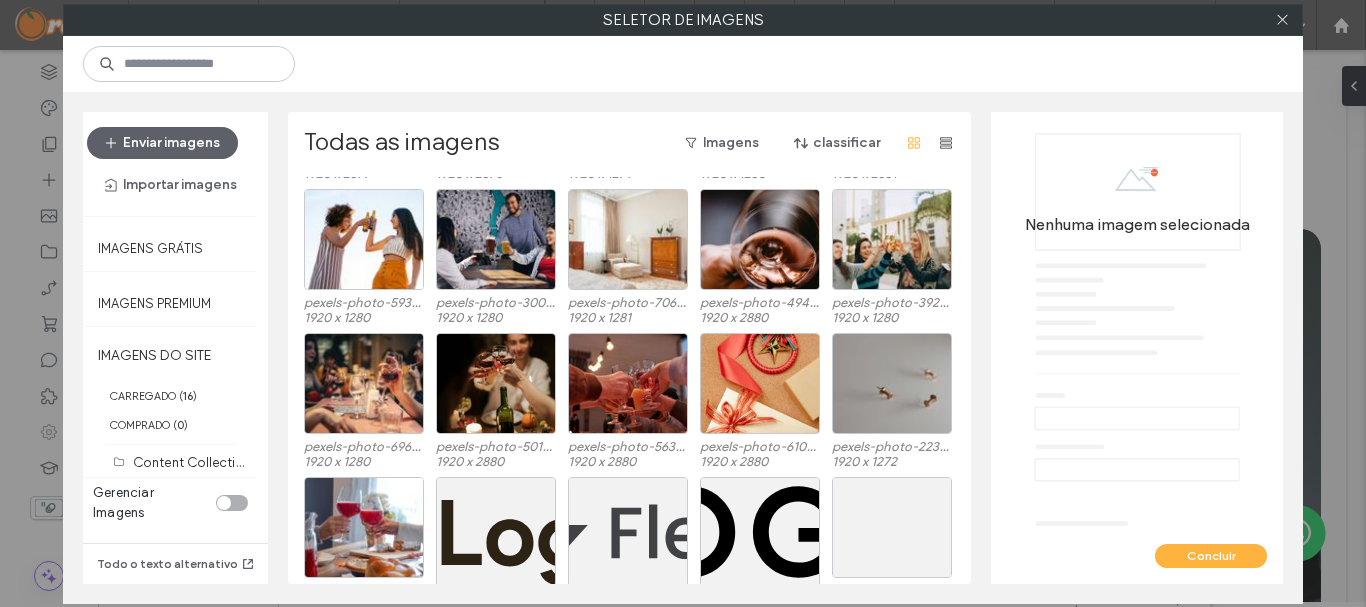 scroll, scrollTop: 2695, scrollLeft: 0, axis: vertical 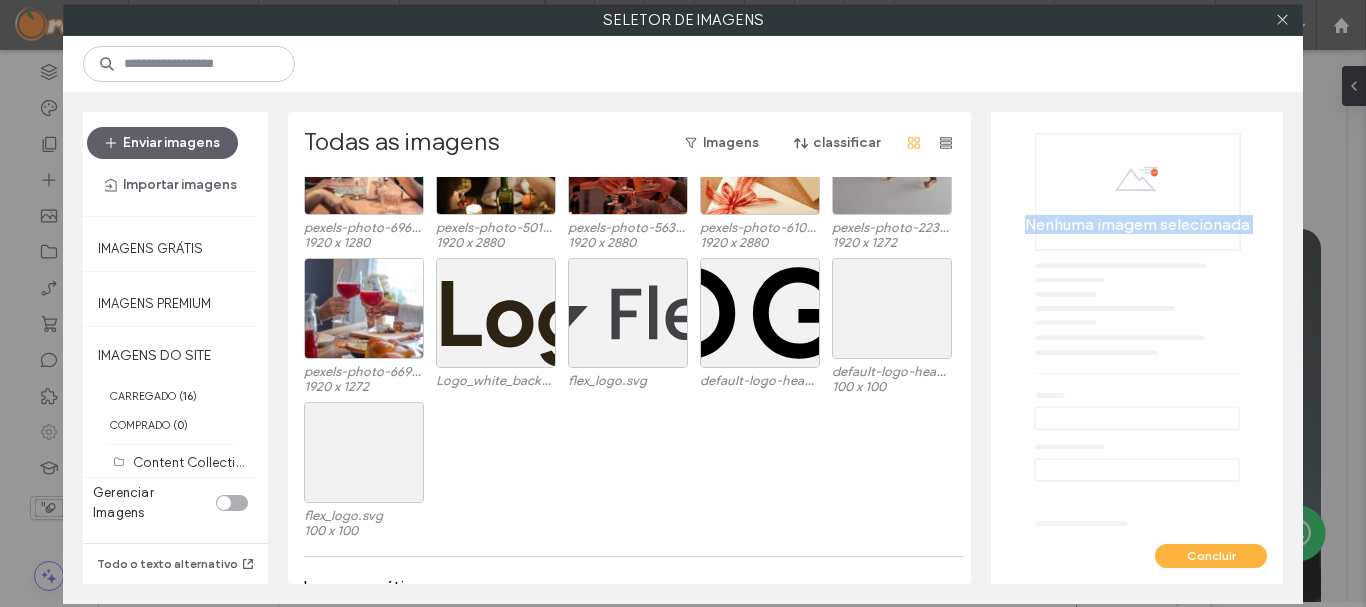 drag, startPoint x: 982, startPoint y: 498, endPoint x: 981, endPoint y: 572, distance: 74.00676 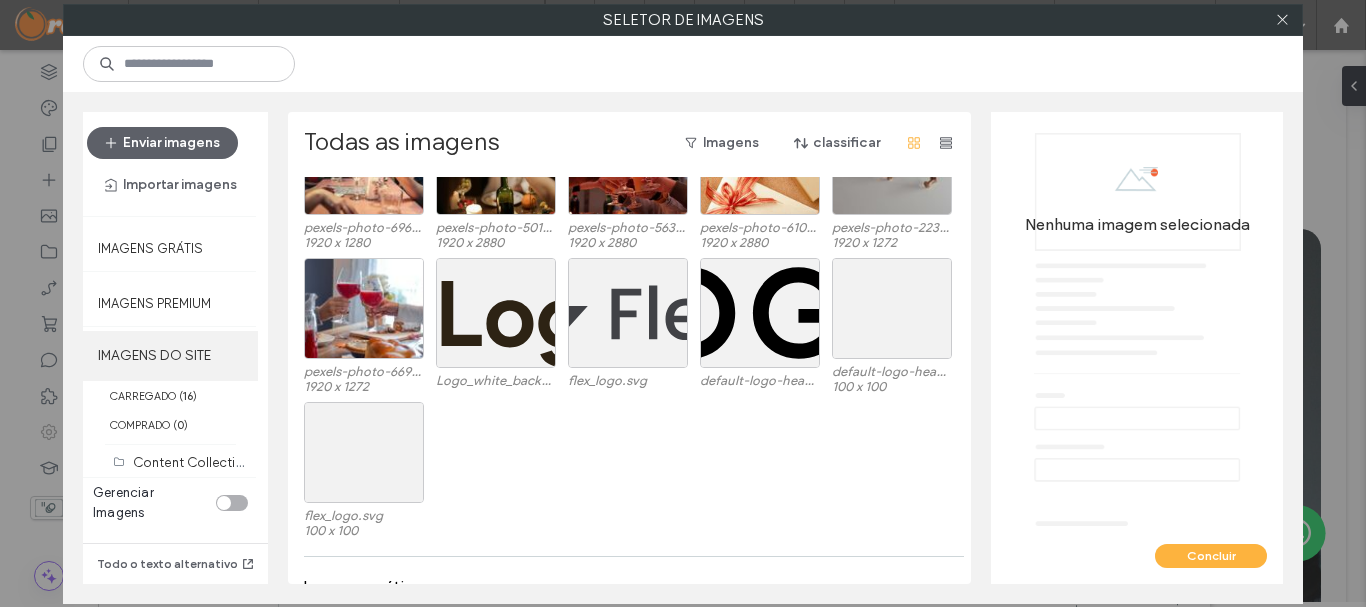 click on "IMAGENS DO SITE" at bounding box center (170, 356) 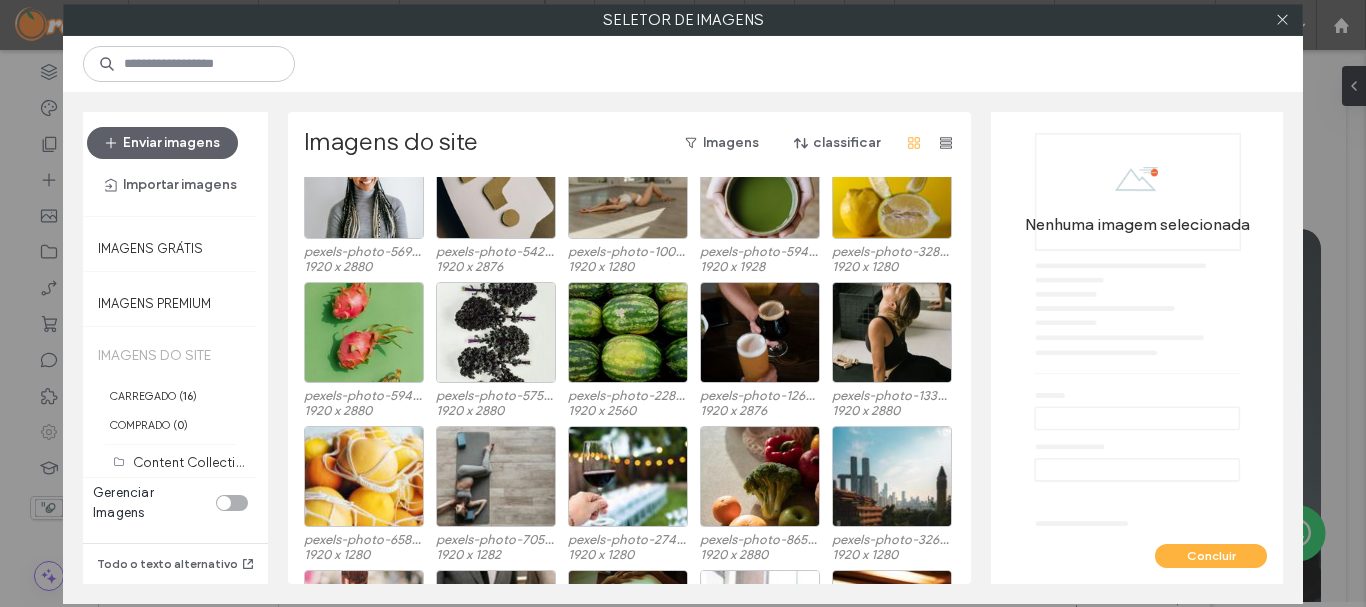 scroll, scrollTop: 644, scrollLeft: 0, axis: vertical 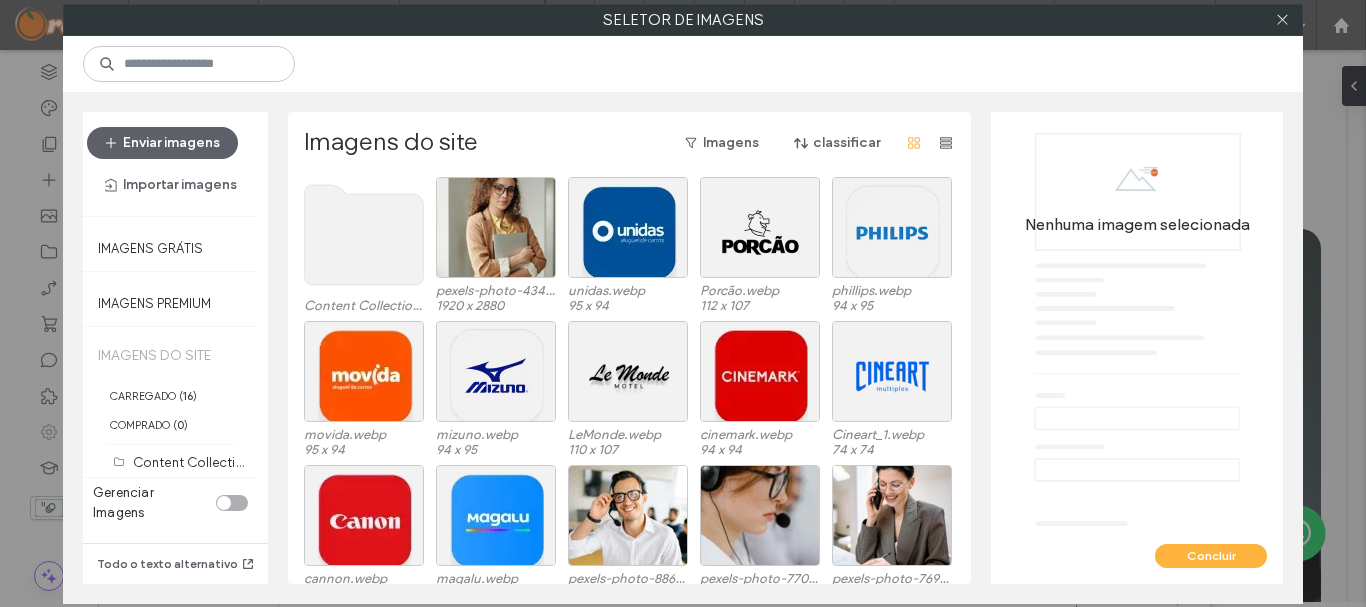 click 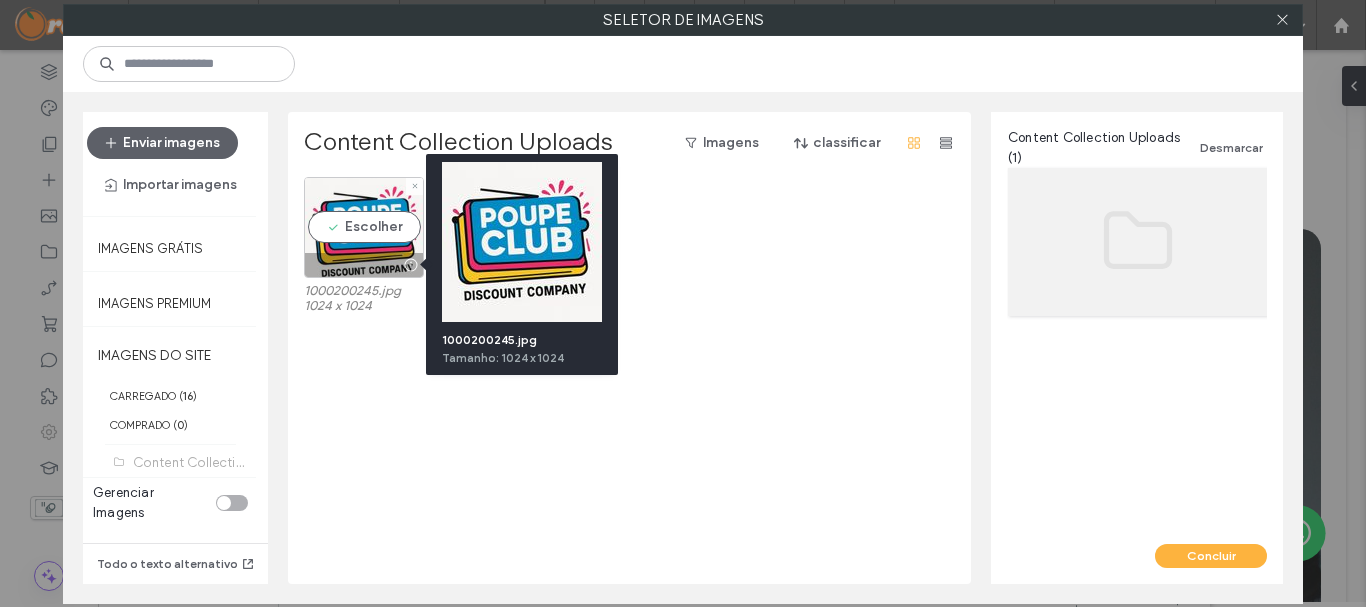 click at bounding box center (410, 265) 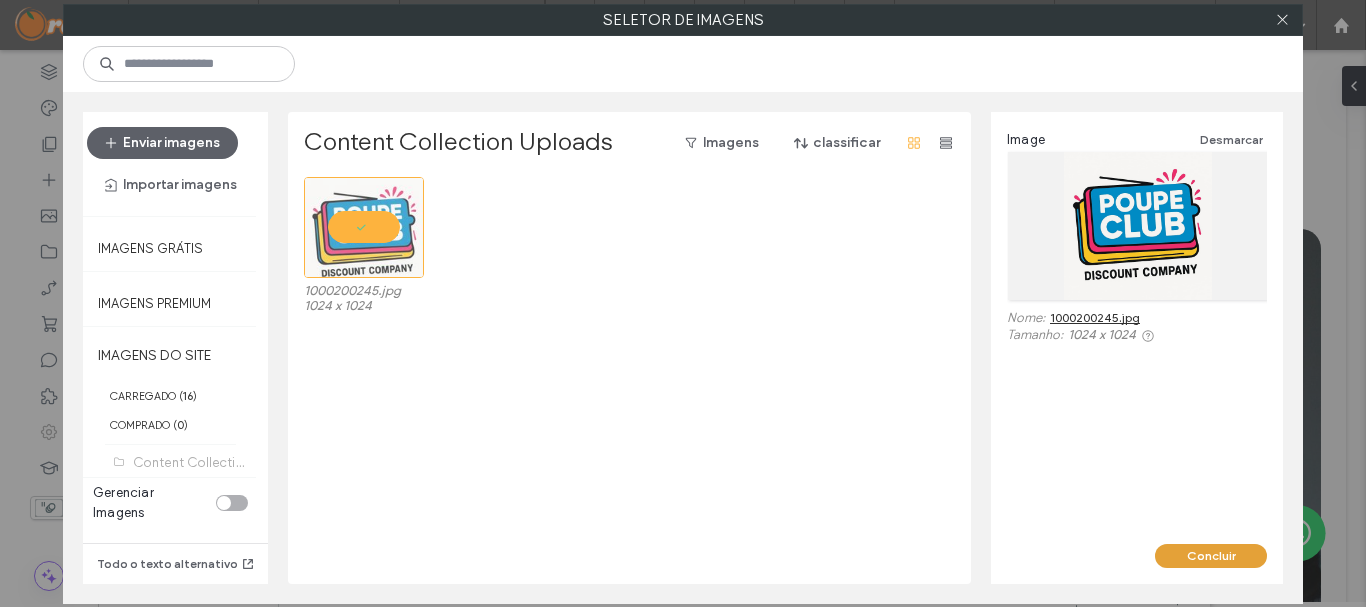 click on "Concluir" at bounding box center (1211, 556) 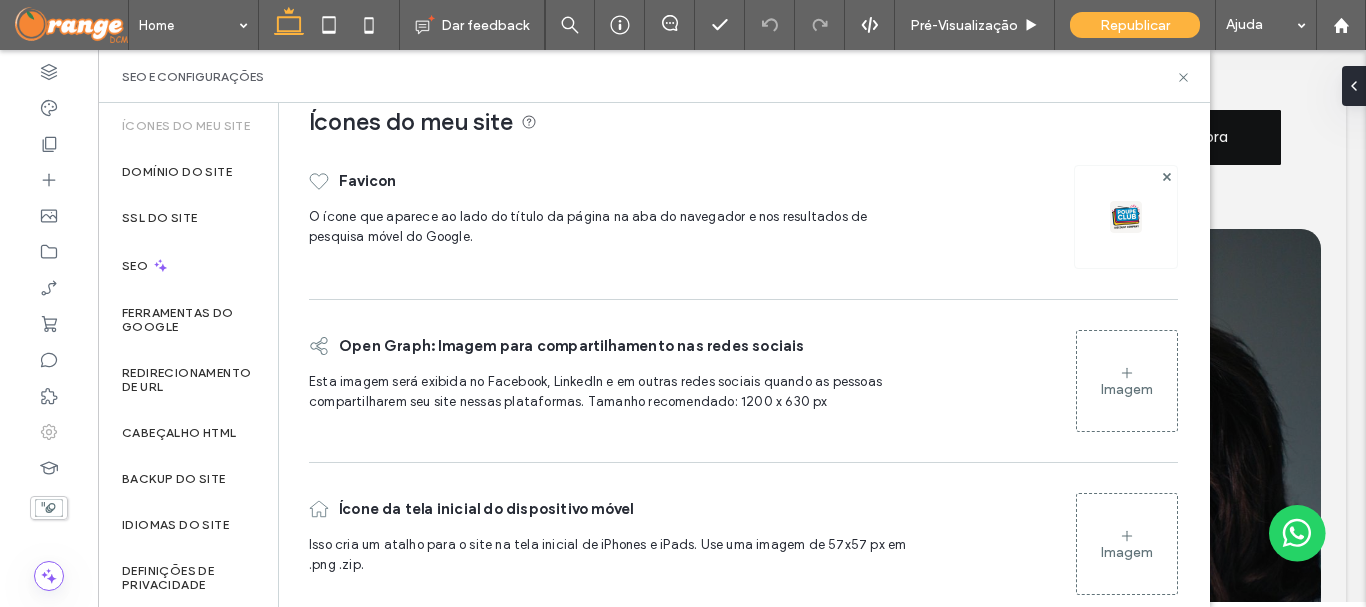 scroll, scrollTop: 59, scrollLeft: 0, axis: vertical 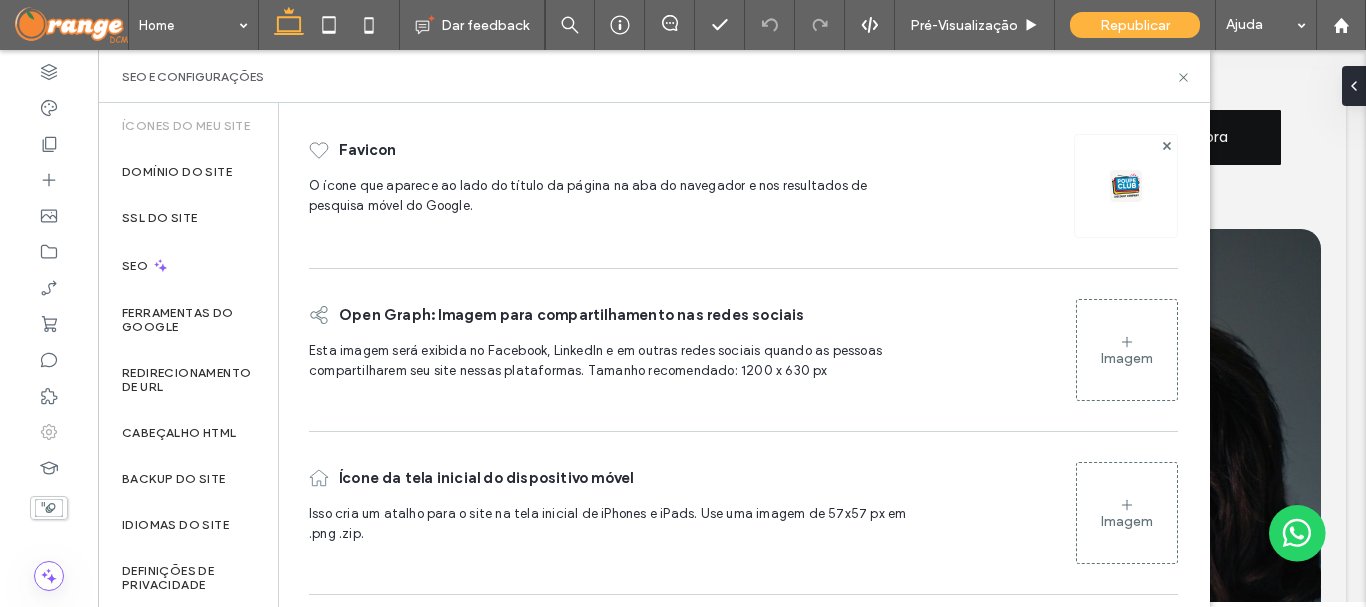 drag, startPoint x: 1202, startPoint y: 262, endPoint x: 1112, endPoint y: 303, distance: 98.89894 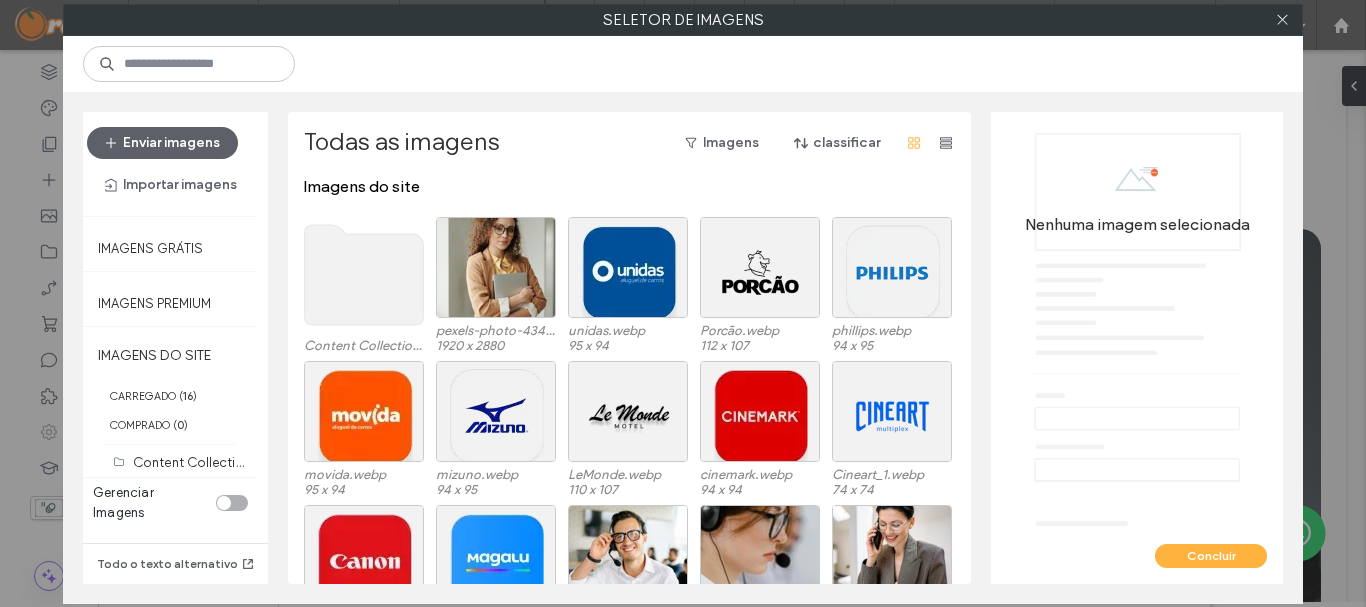 click 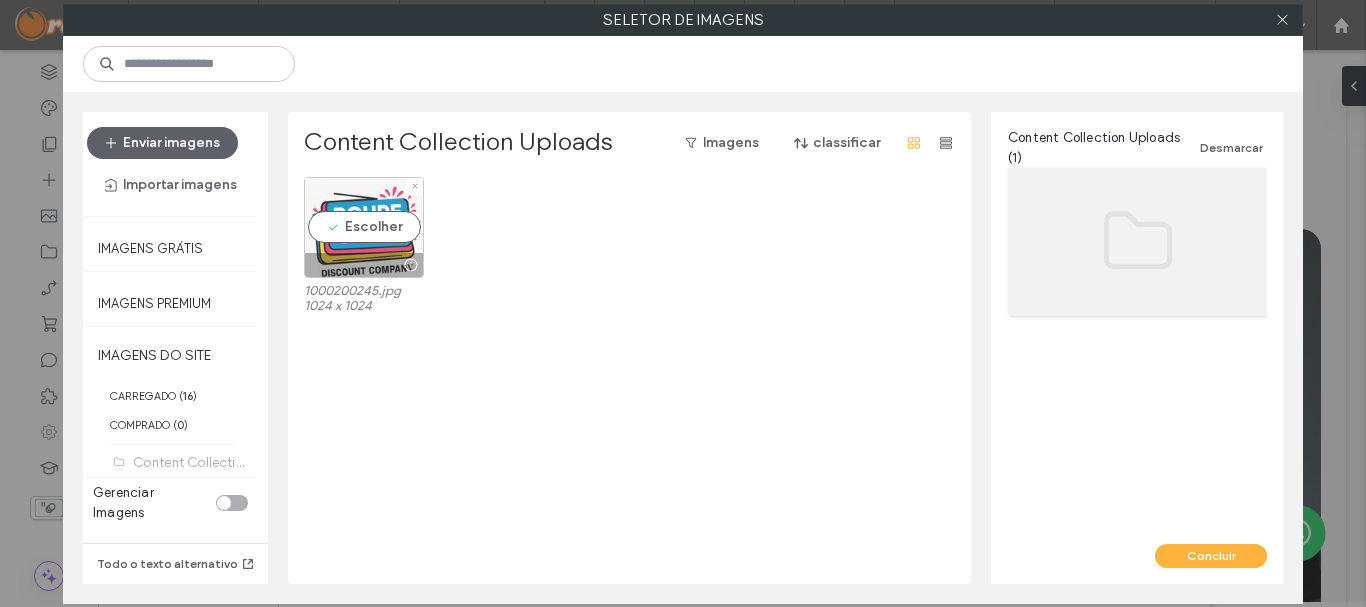 click on "Escolher" at bounding box center (364, 227) 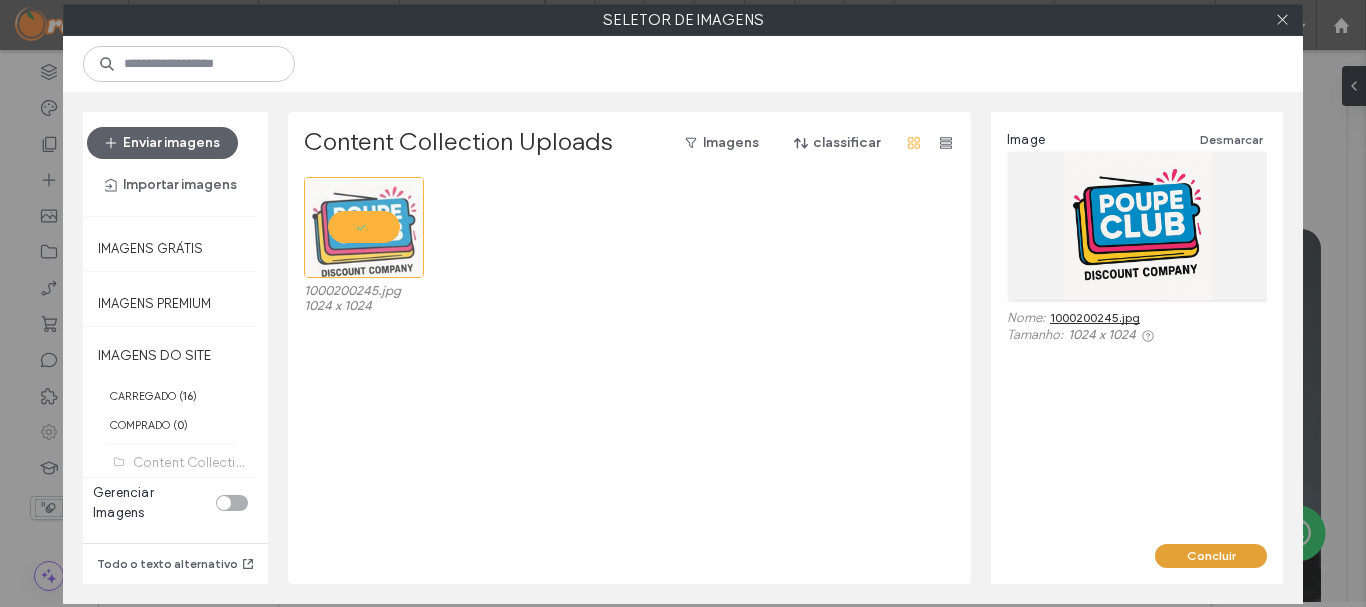 click on "Concluir" at bounding box center [1211, 556] 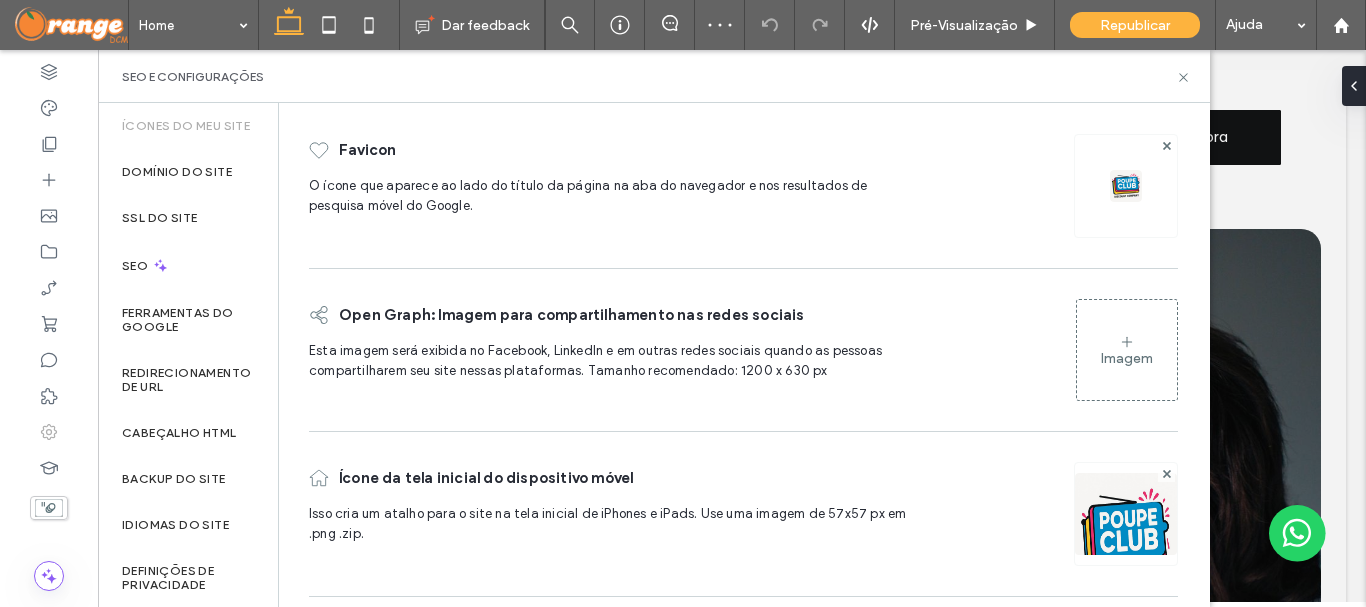 scroll, scrollTop: 61, scrollLeft: 0, axis: vertical 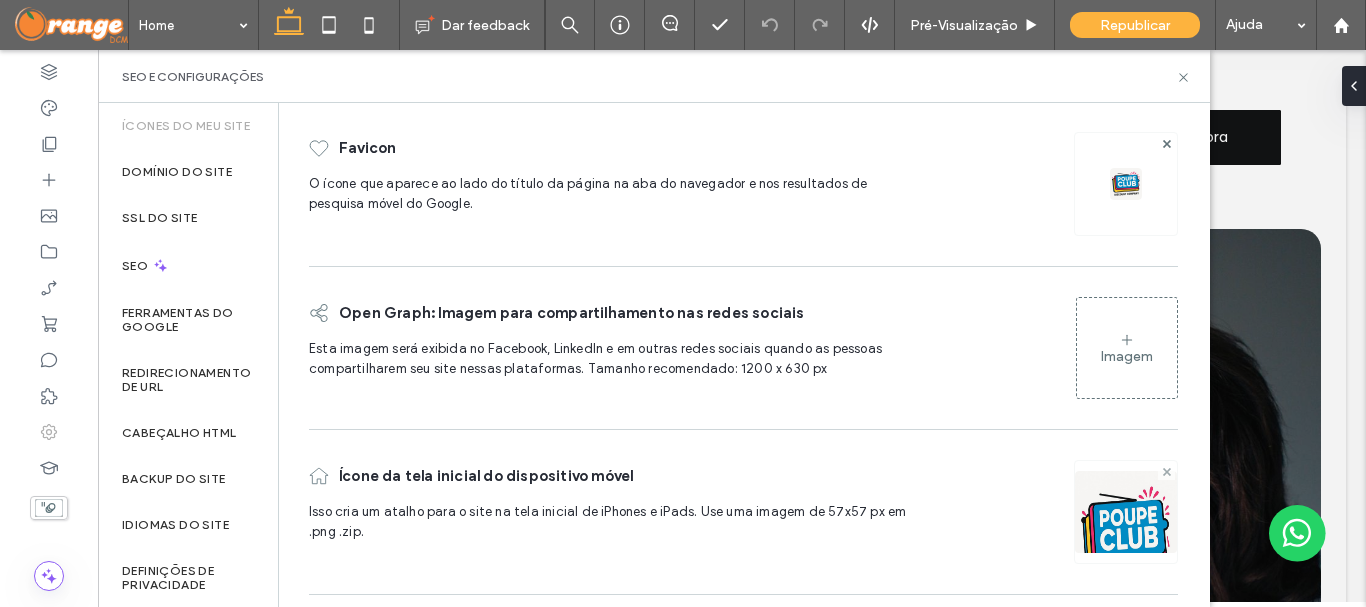 click 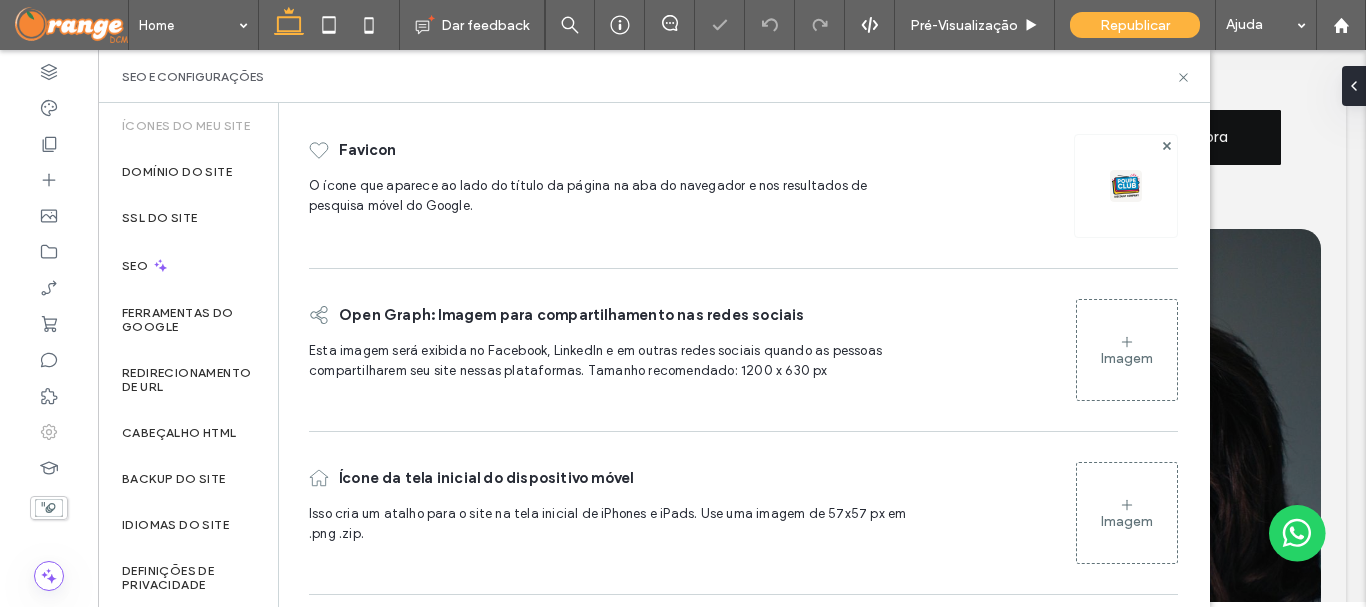 scroll, scrollTop: 59, scrollLeft: 0, axis: vertical 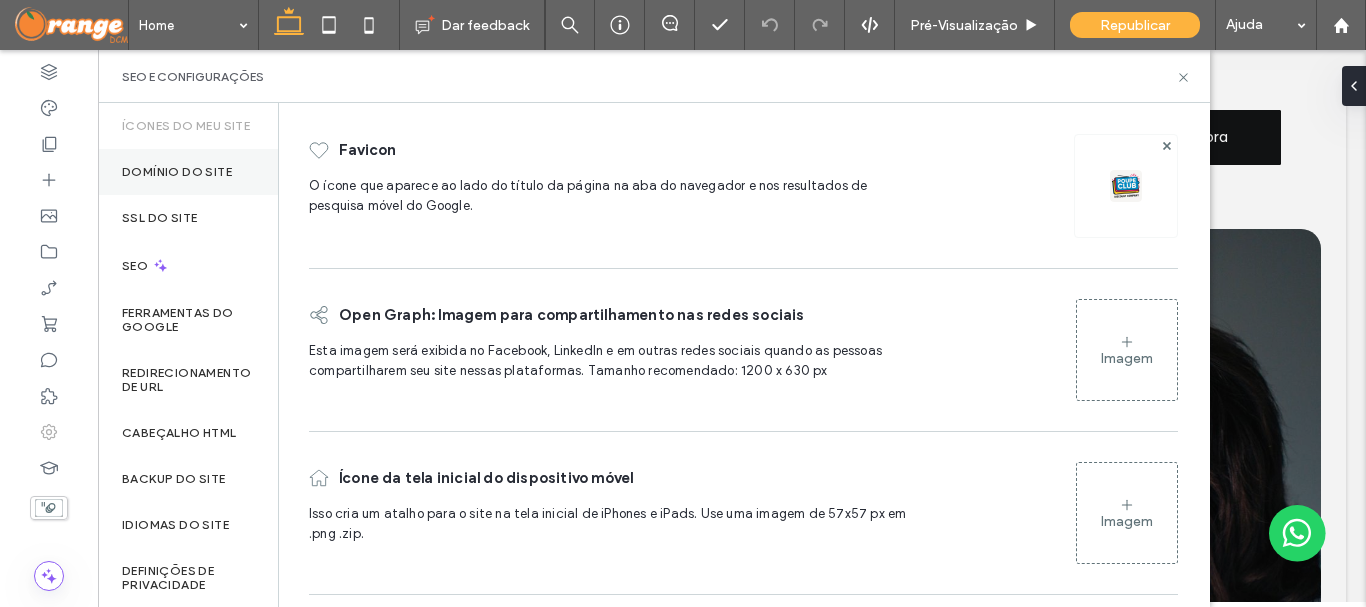 click on "Domínio do site" at bounding box center [177, 172] 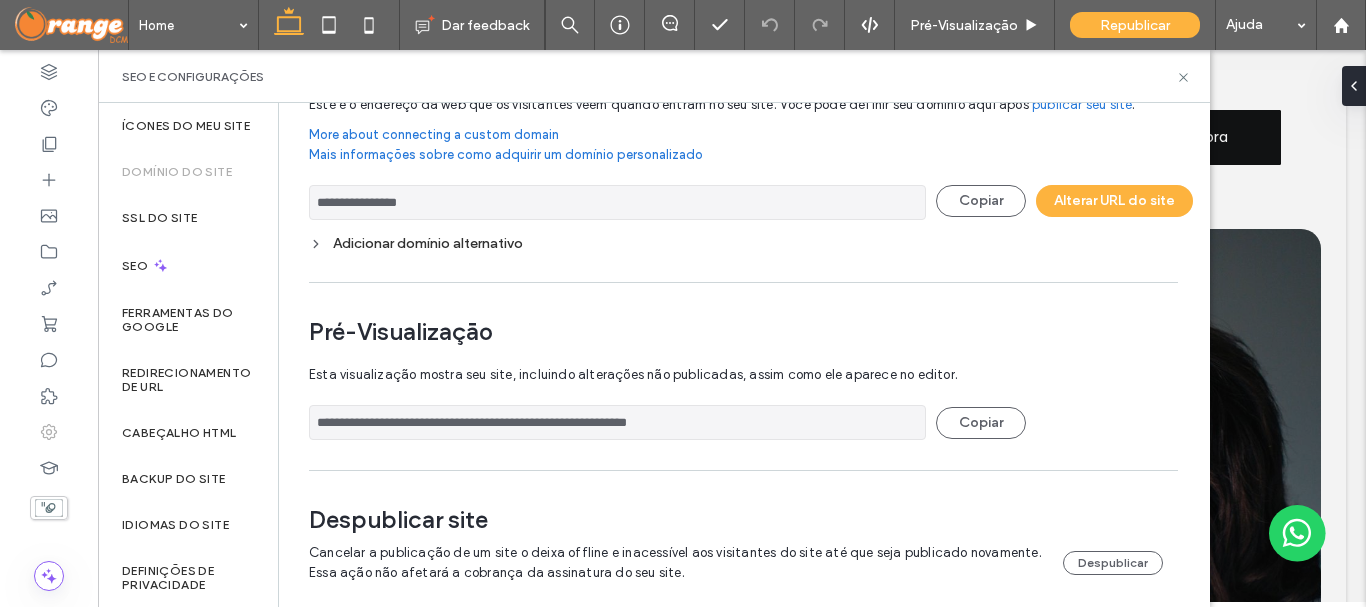 scroll, scrollTop: 106, scrollLeft: 0, axis: vertical 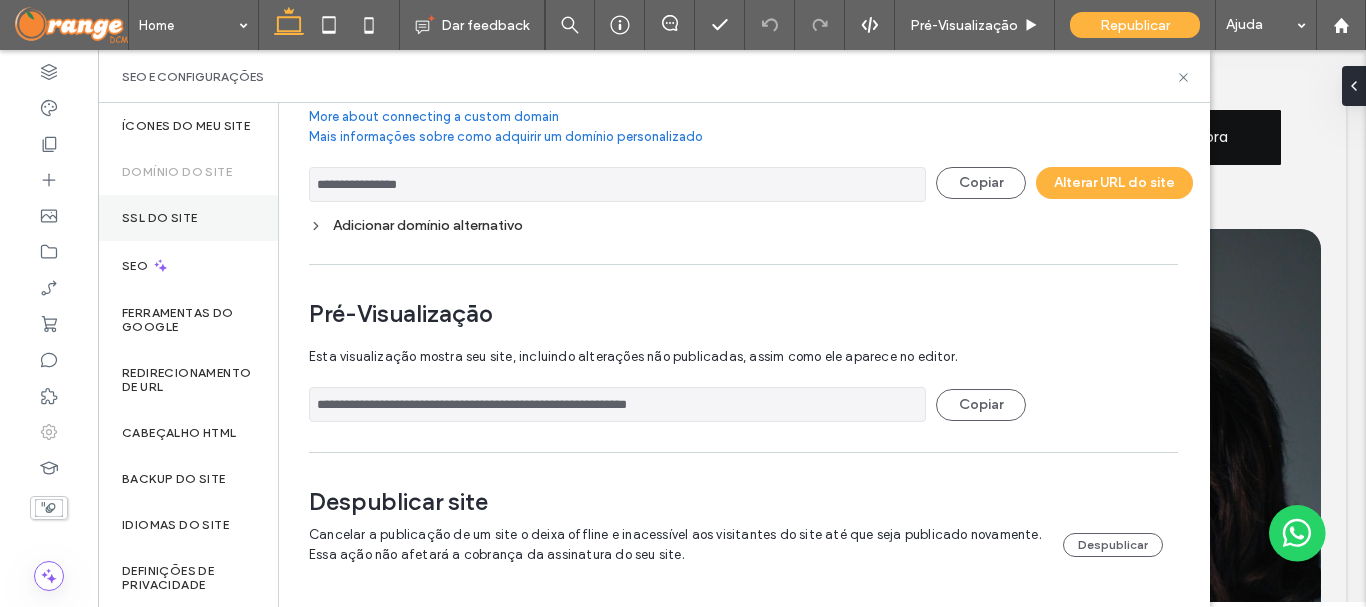 click on "SSL do site" at bounding box center (188, 218) 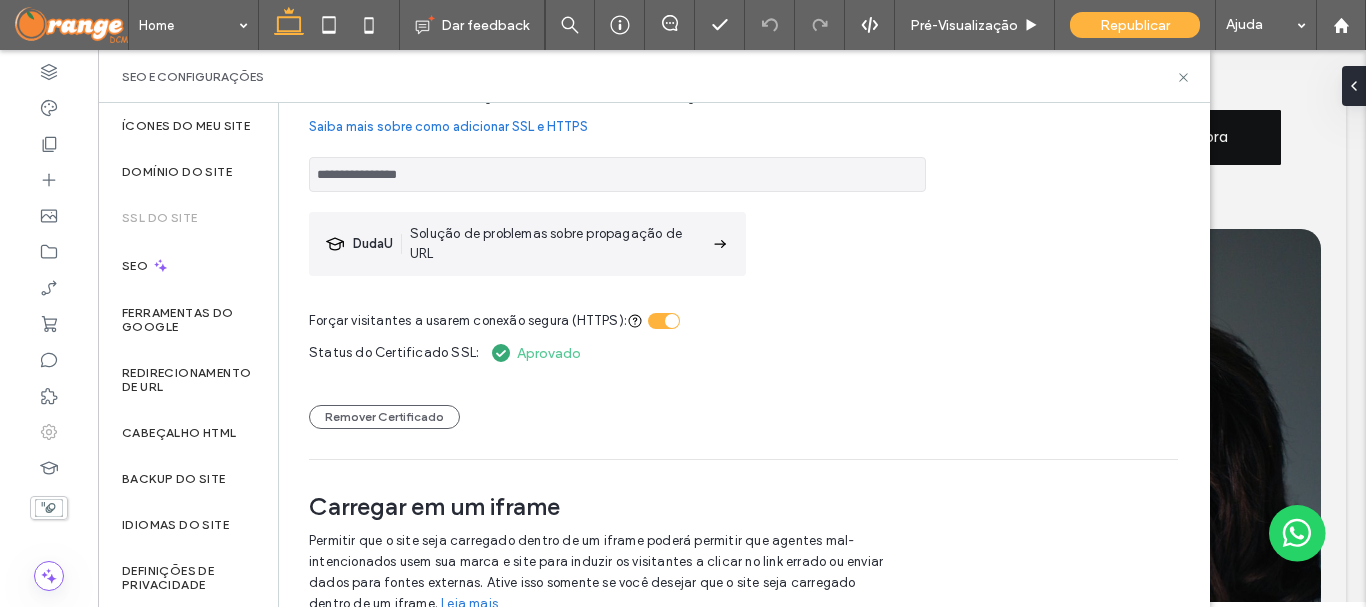 scroll, scrollTop: 180, scrollLeft: 0, axis: vertical 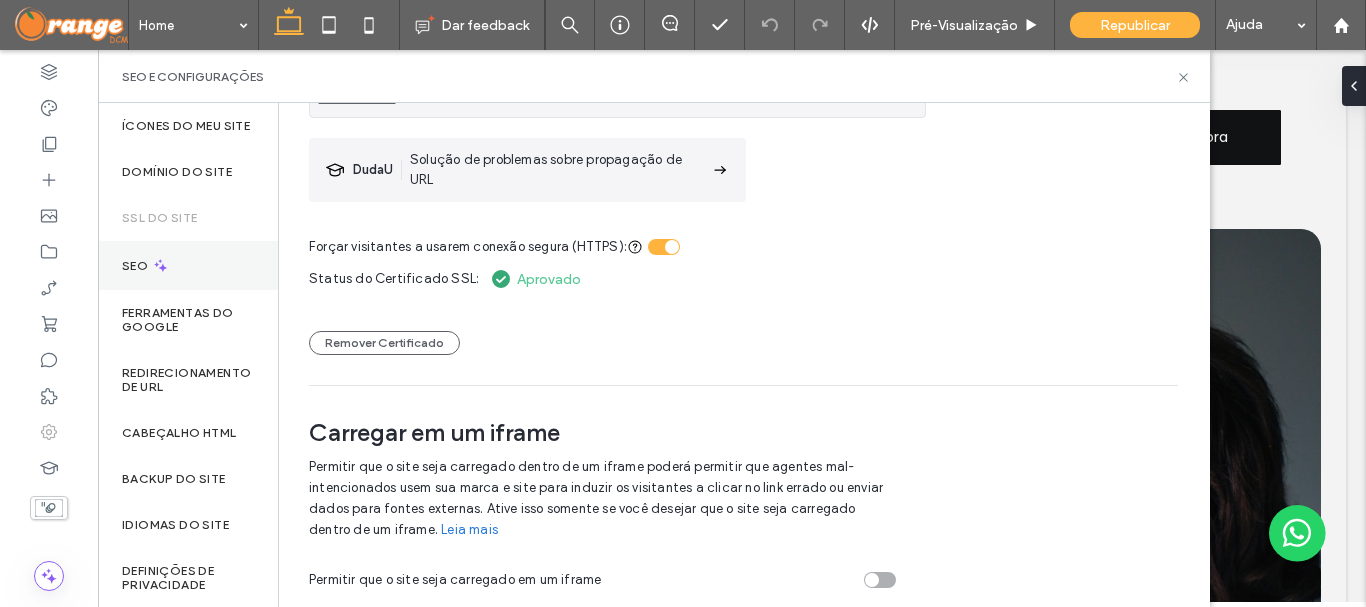 click on "SEO" at bounding box center [188, 265] 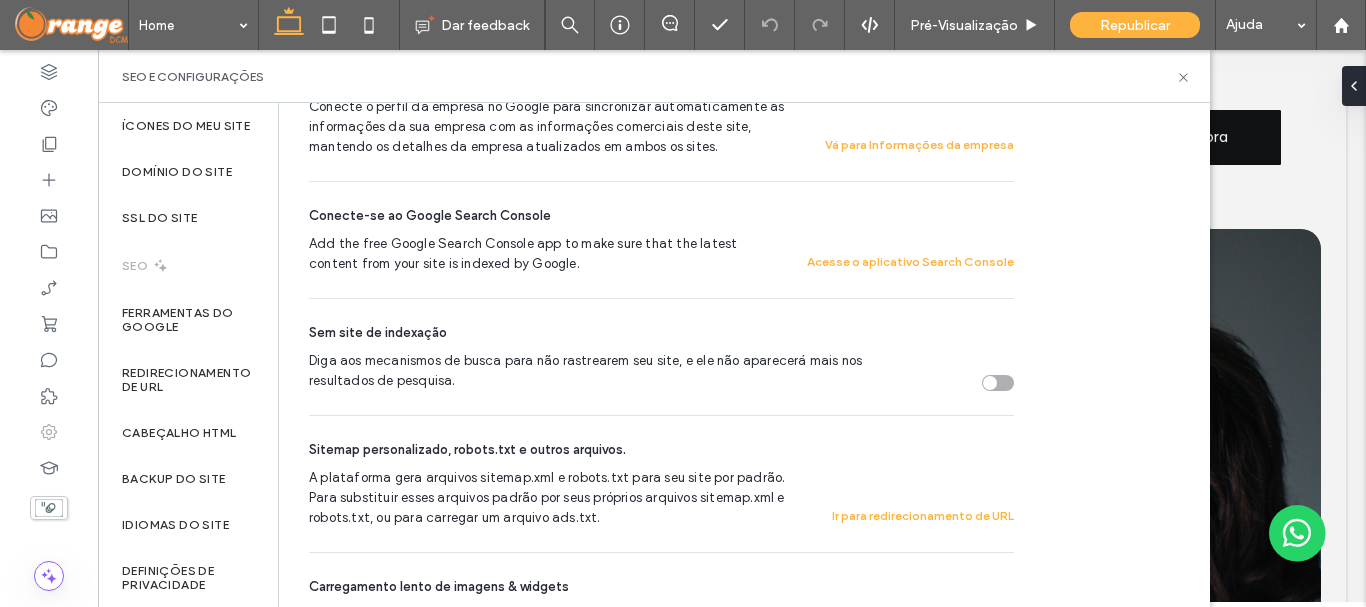 scroll, scrollTop: 664, scrollLeft: 0, axis: vertical 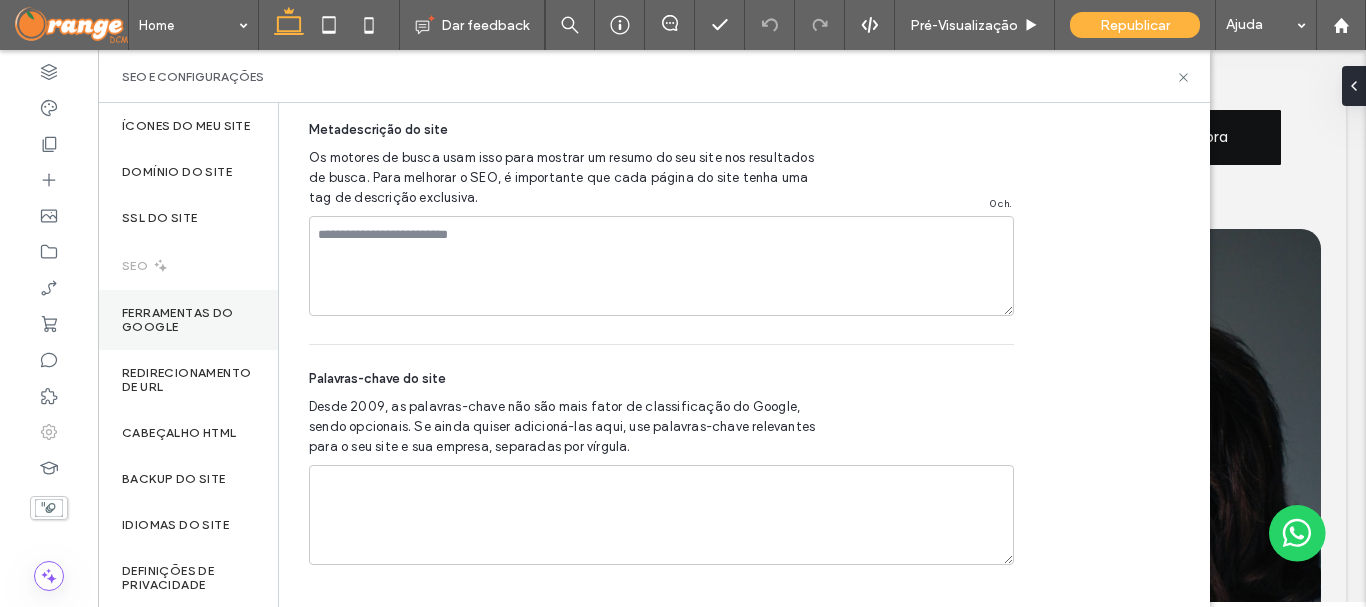 click on "Ferramentas do Google" at bounding box center [188, 320] 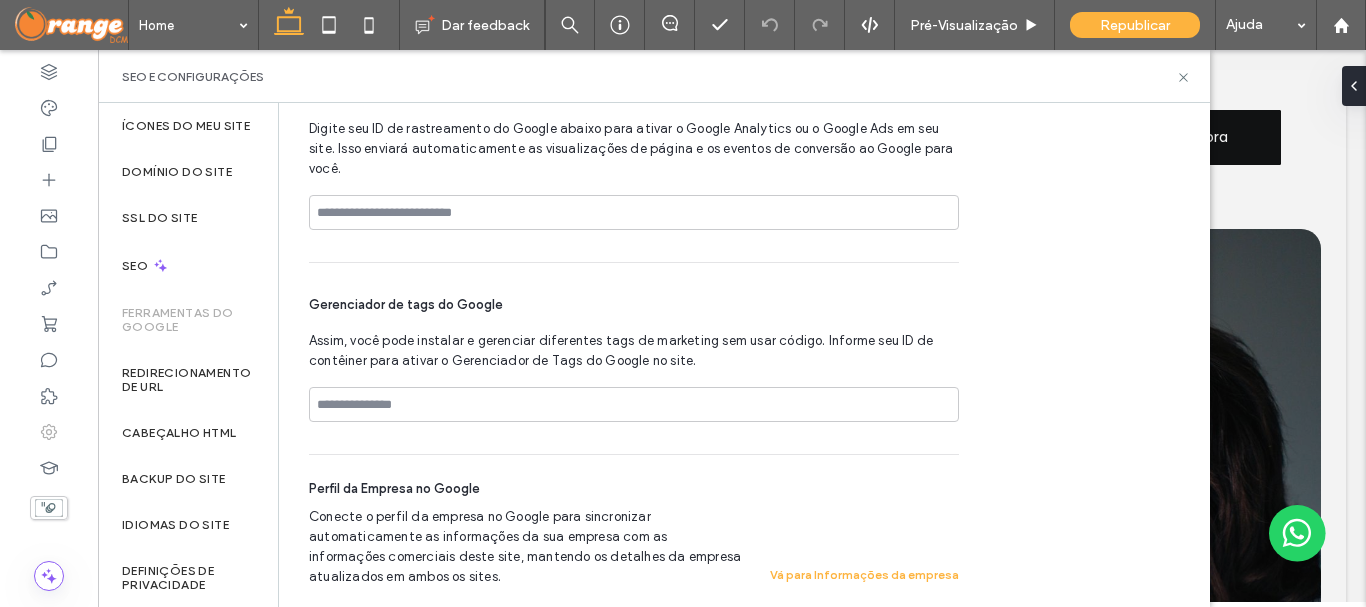 scroll, scrollTop: 112, scrollLeft: 0, axis: vertical 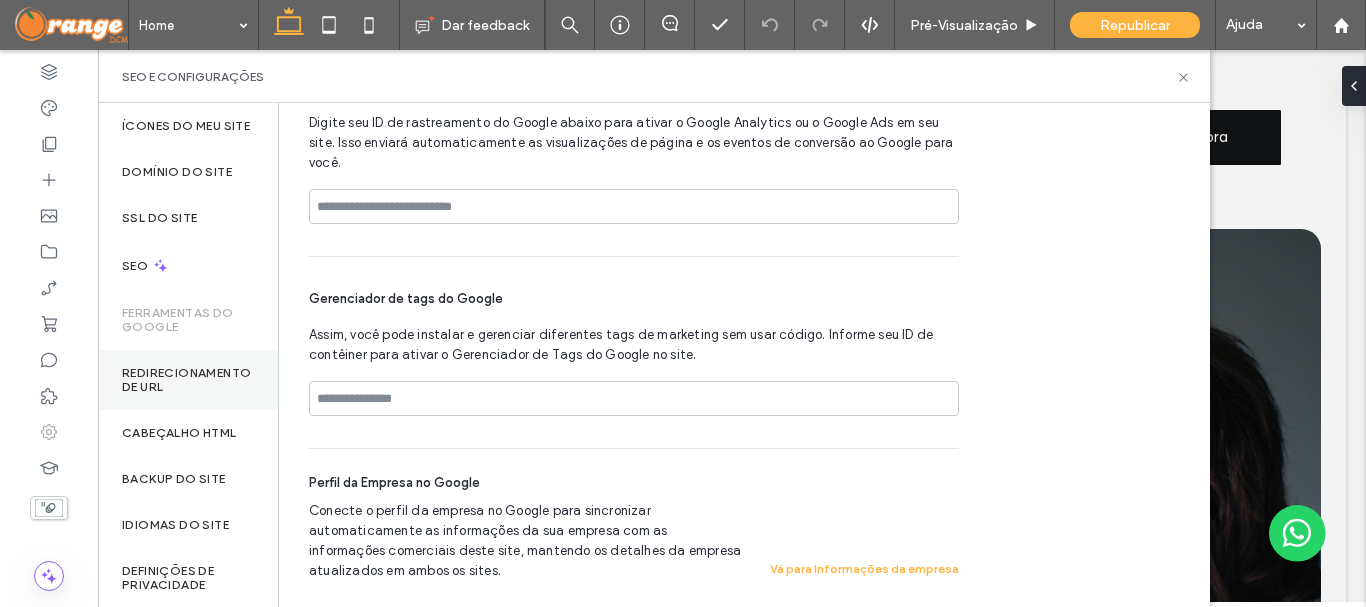 click on "Redirecionamento de URL" at bounding box center (188, 380) 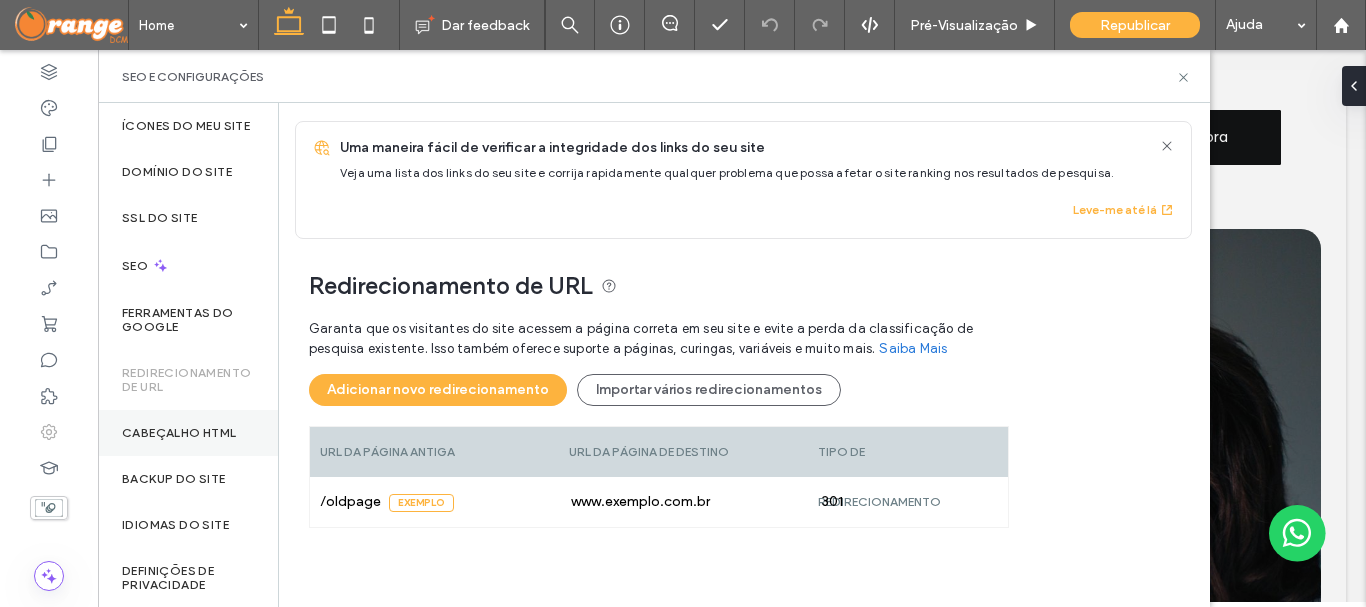 click on "Cabeçalho HTML" at bounding box center [179, 433] 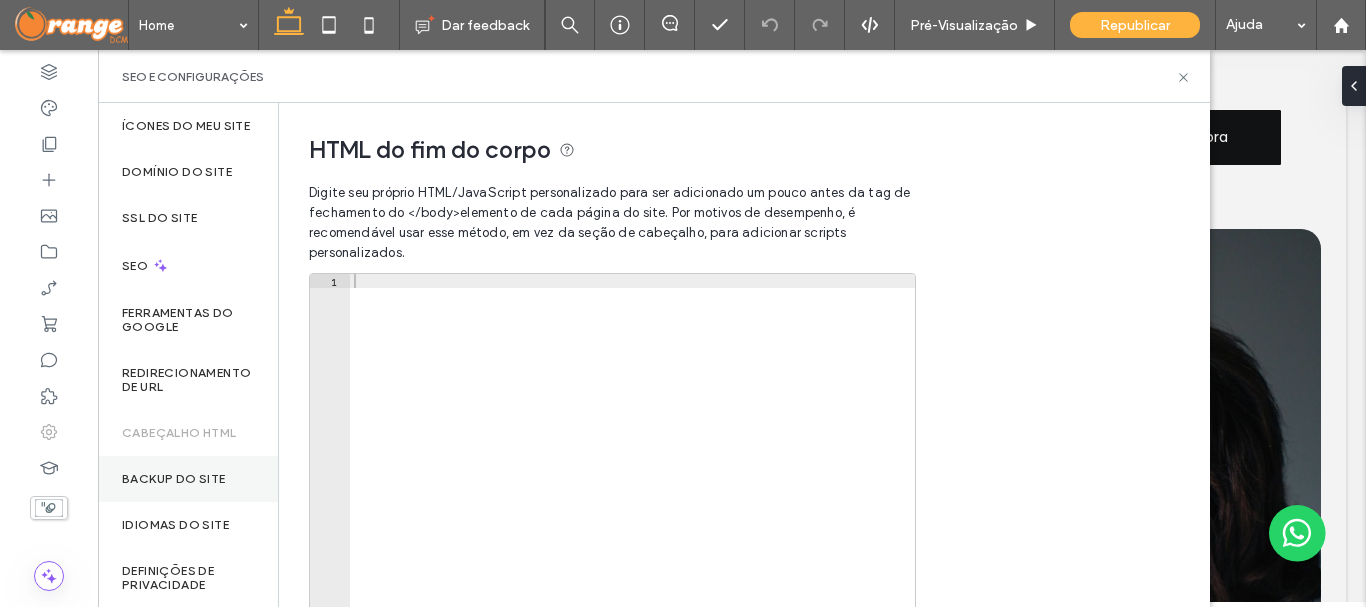 click on "Backup do Site" at bounding box center [188, 479] 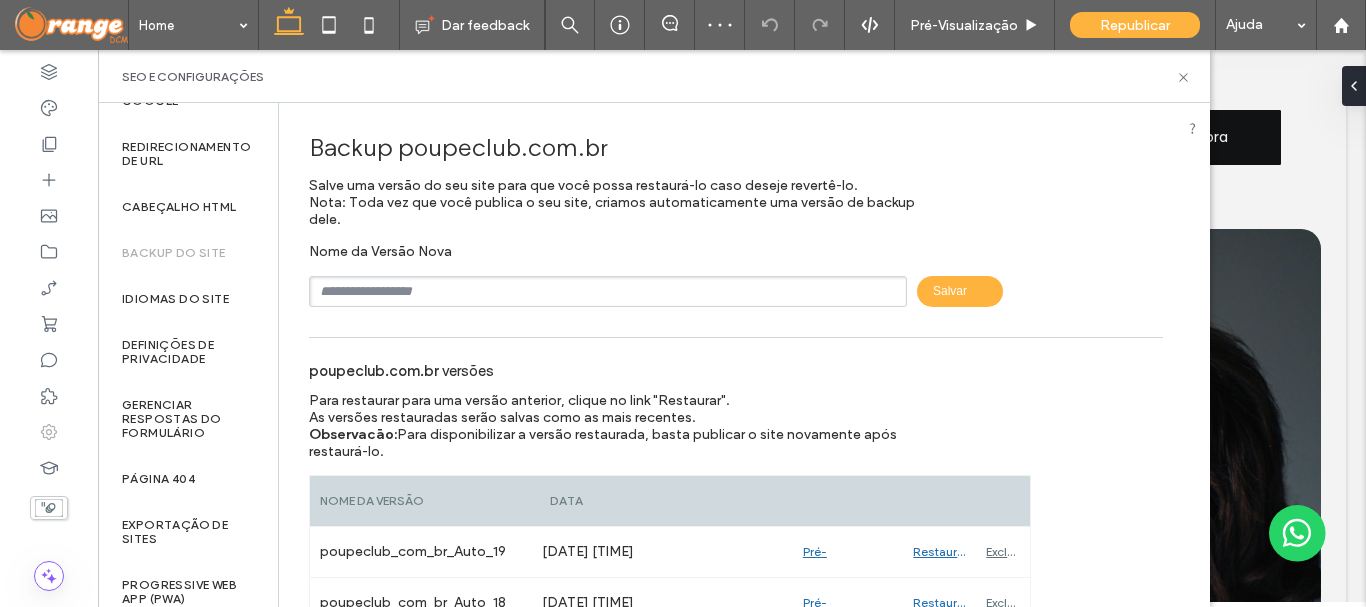 scroll, scrollTop: 255, scrollLeft: 0, axis: vertical 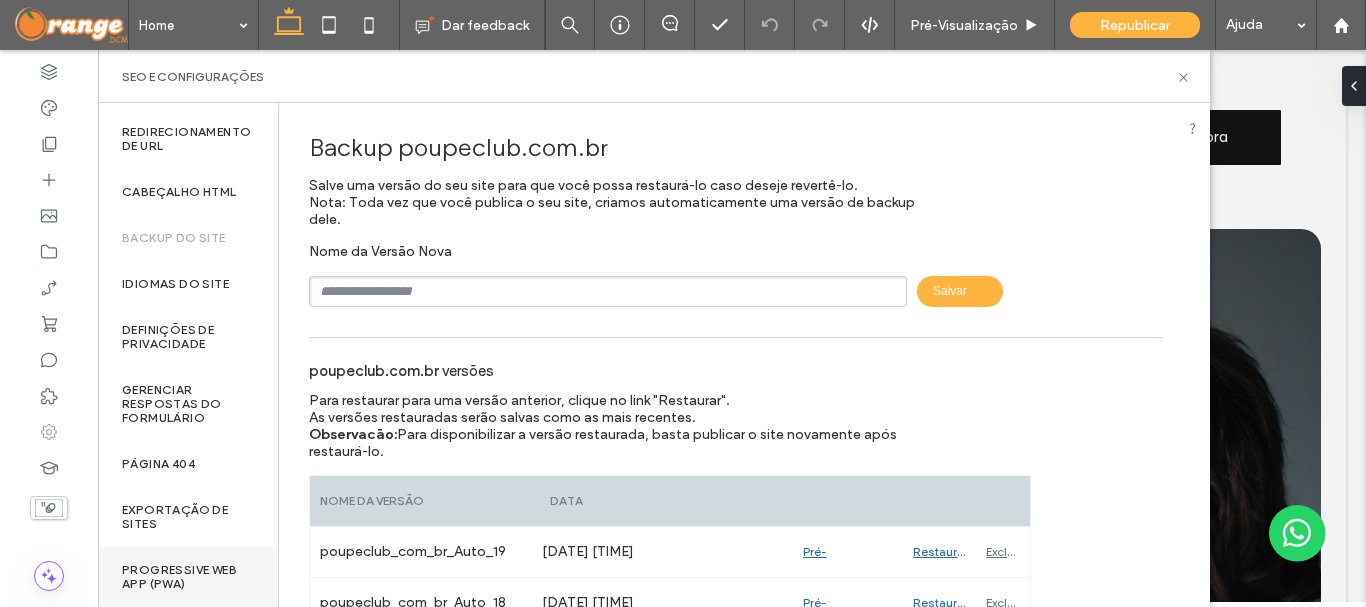 click on "Progressive Web App (PWA)" at bounding box center (188, 577) 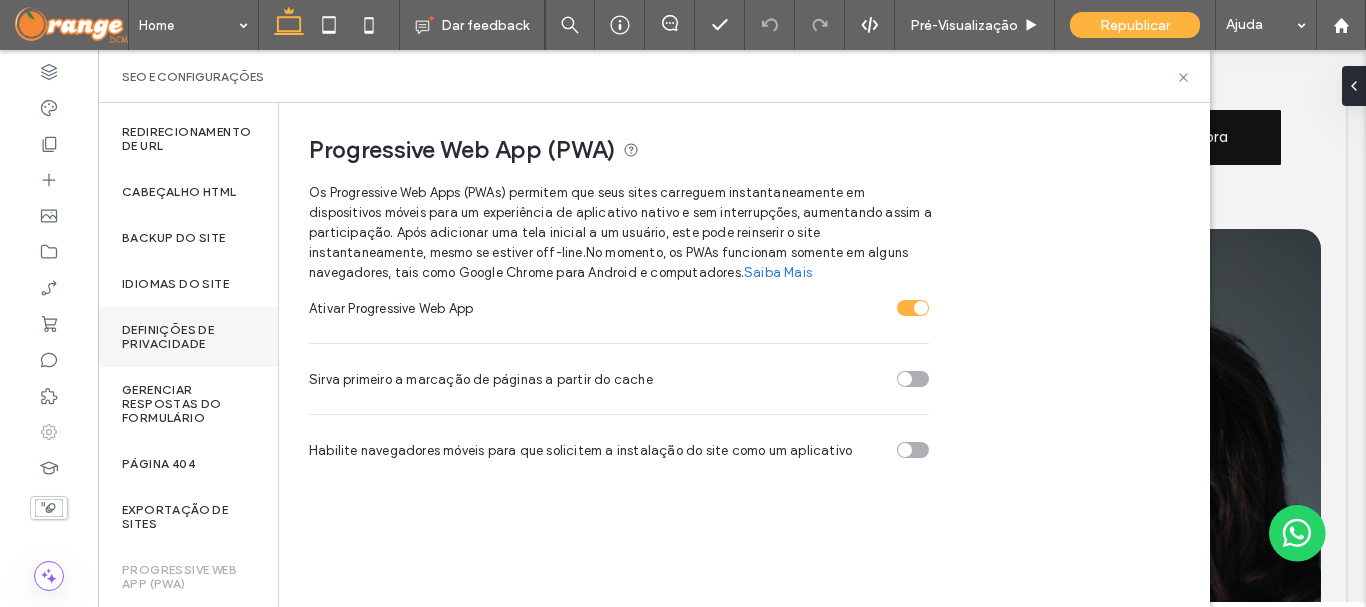 click on "Definições de privacidade" at bounding box center (188, 337) 